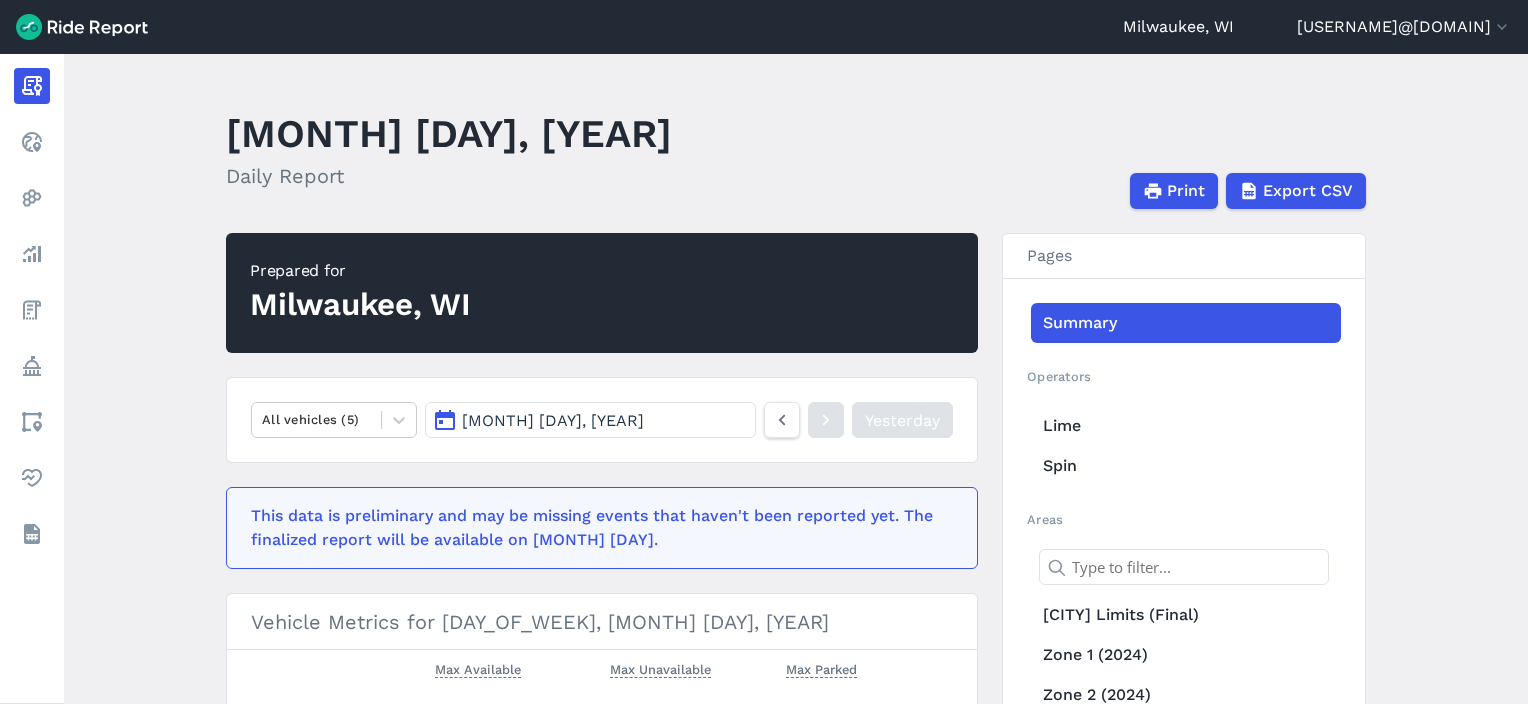 scroll, scrollTop: 0, scrollLeft: 0, axis: both 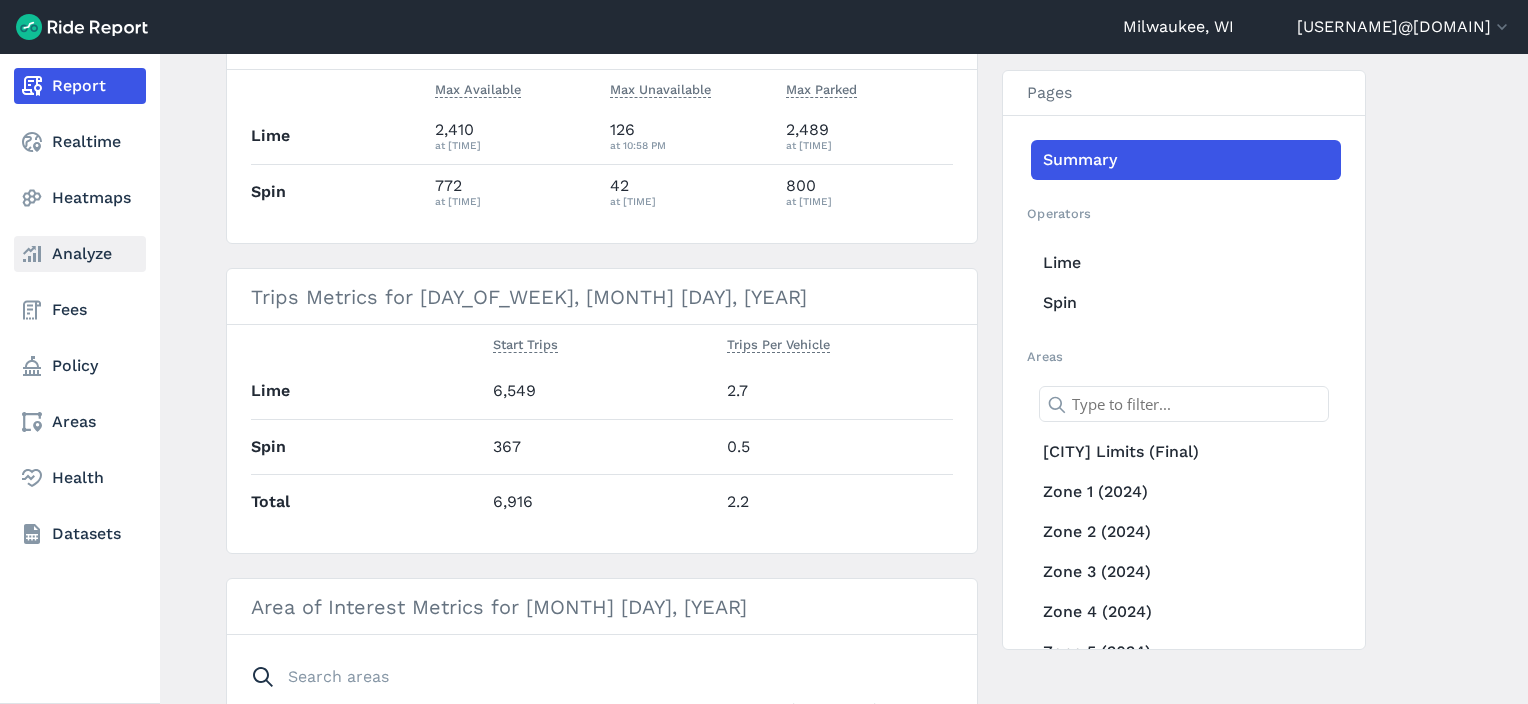 click on "Analyze" at bounding box center [80, 254] 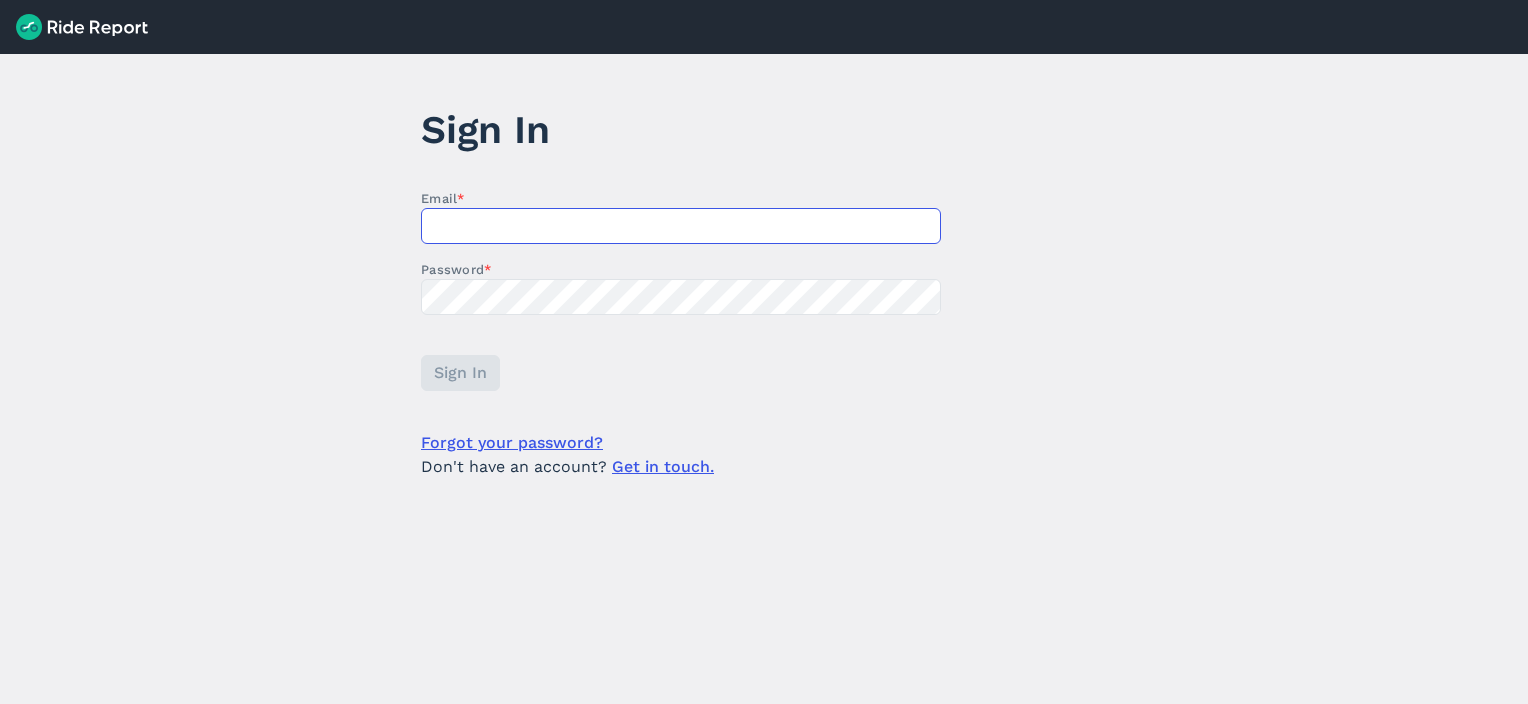 type on "[USERNAME]@[DOMAIN]" 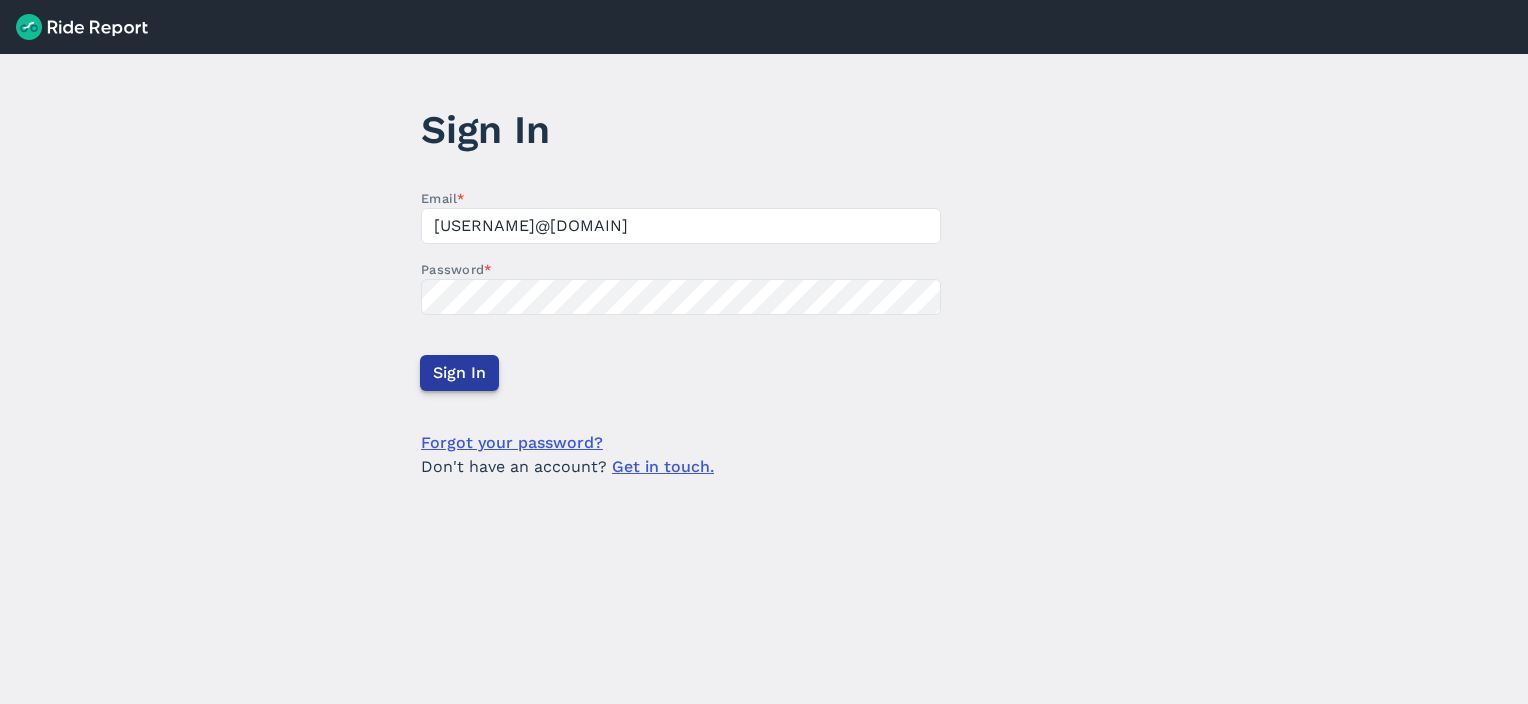 click on "Sign In" at bounding box center (459, 373) 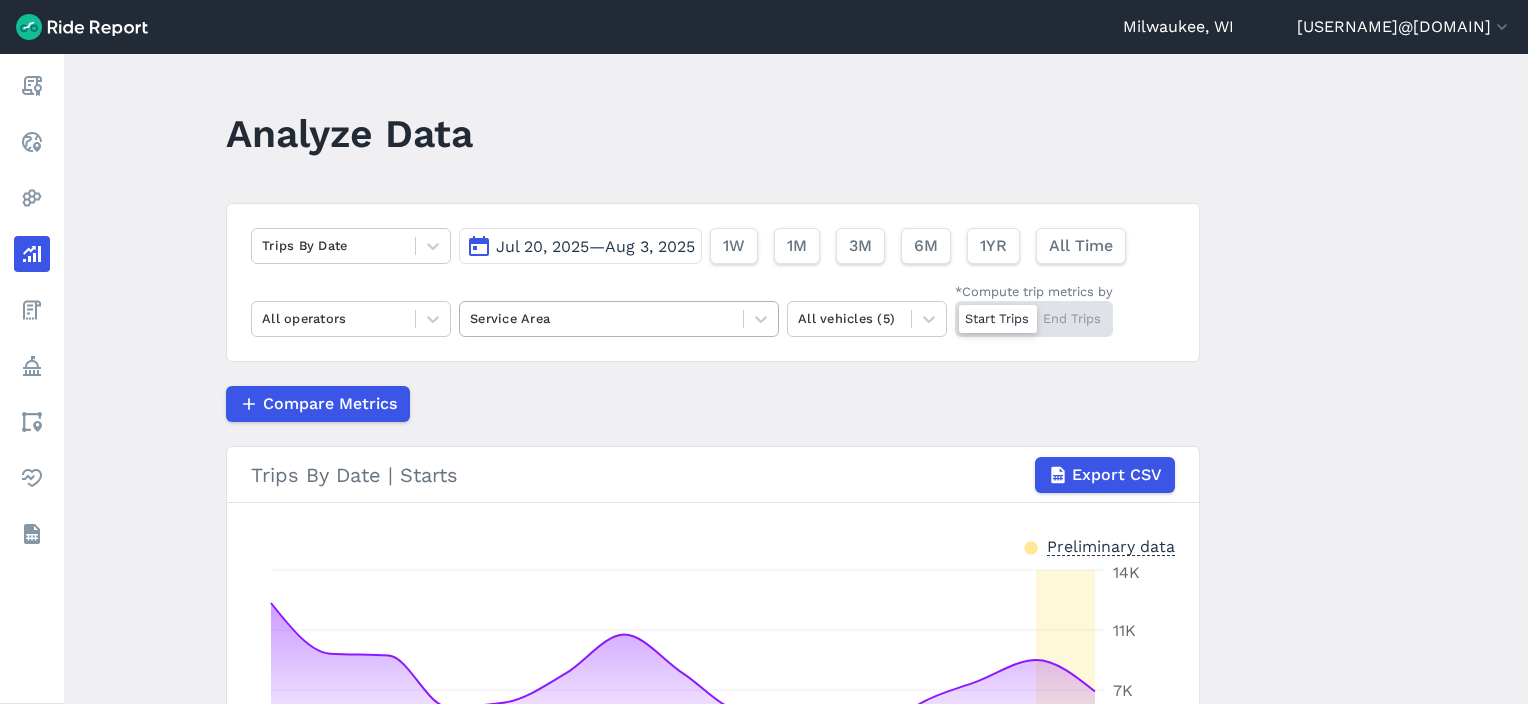 click on "Service Area" at bounding box center (601, 318) 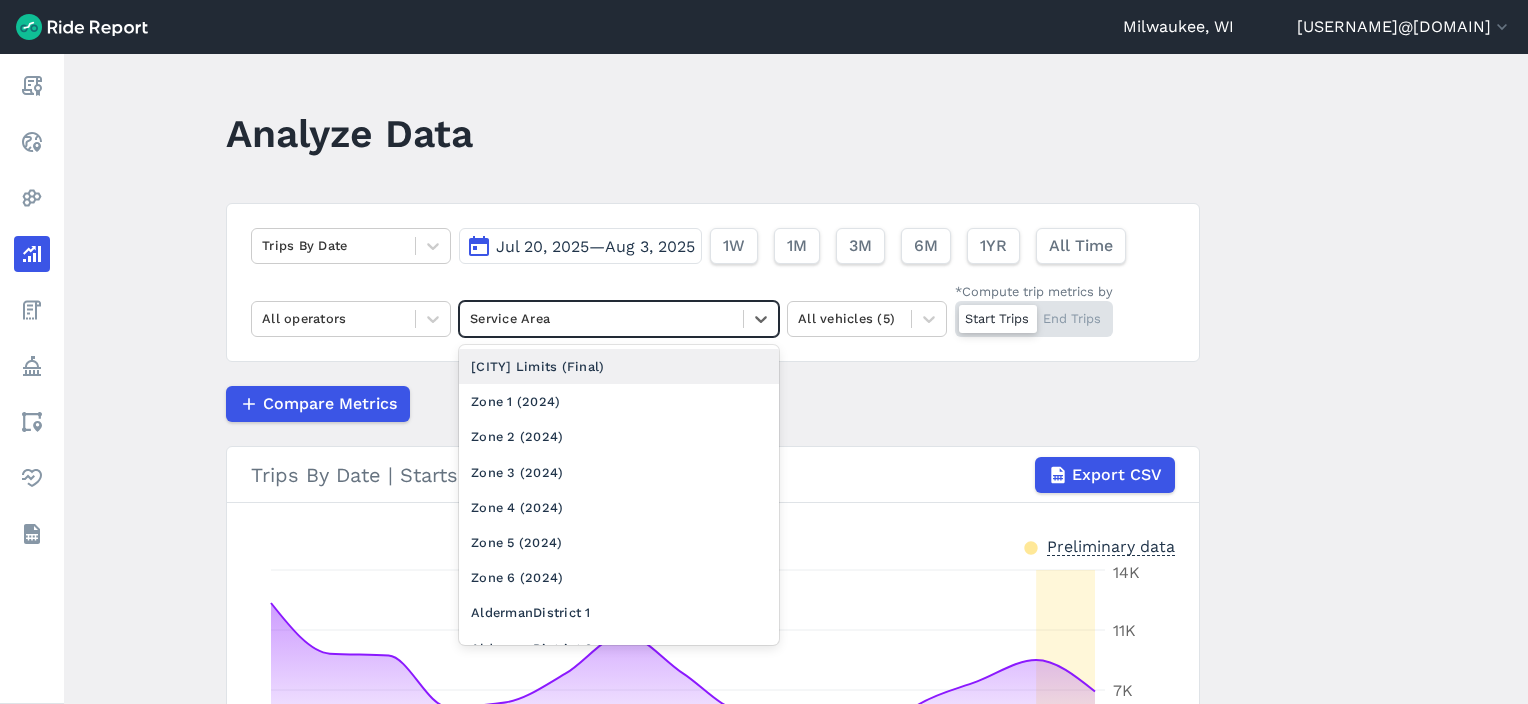 click on "[CITY] Limits (Final)" at bounding box center (619, 366) 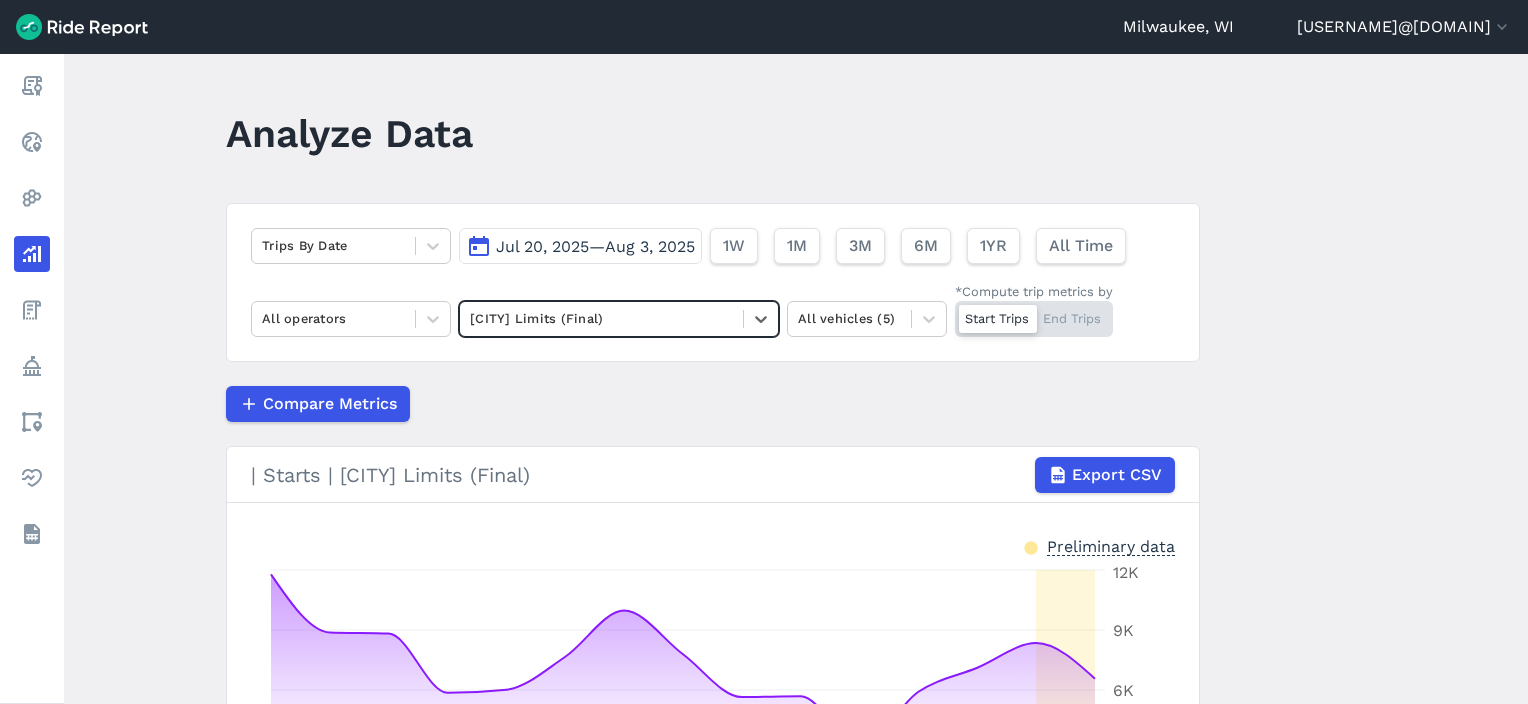 click on "Jul 20, 2025—Aug 3, 2025" at bounding box center [595, 246] 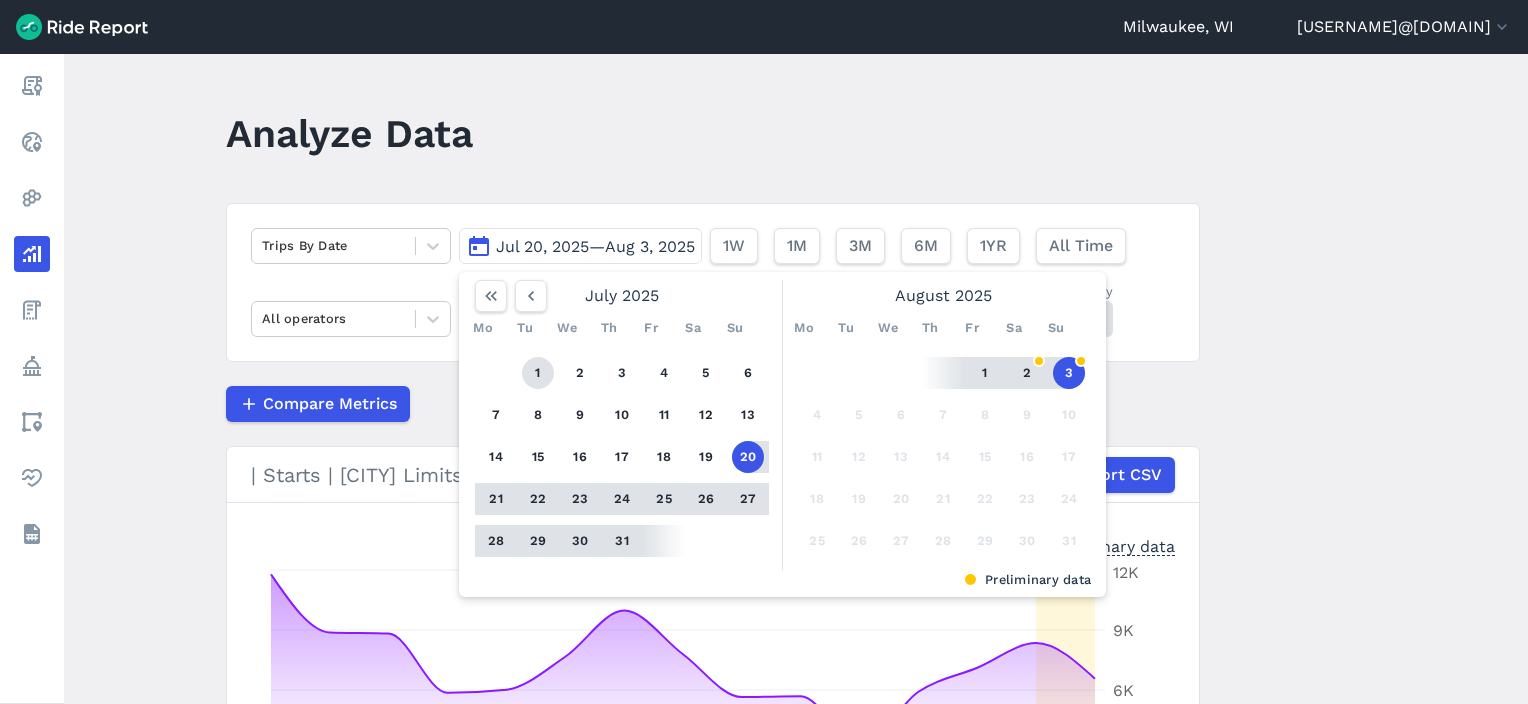 click on "1" at bounding box center (538, 373) 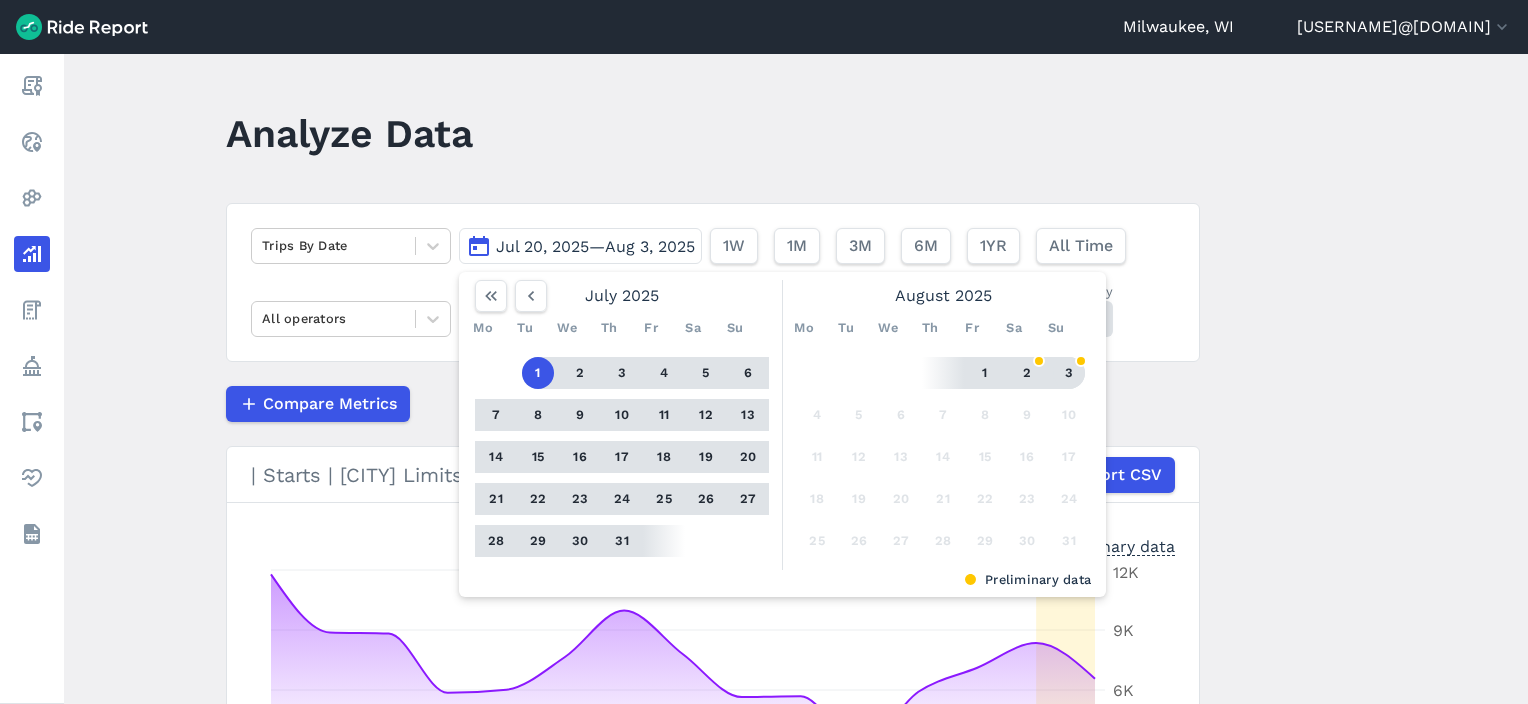 click on "3" at bounding box center [1069, 373] 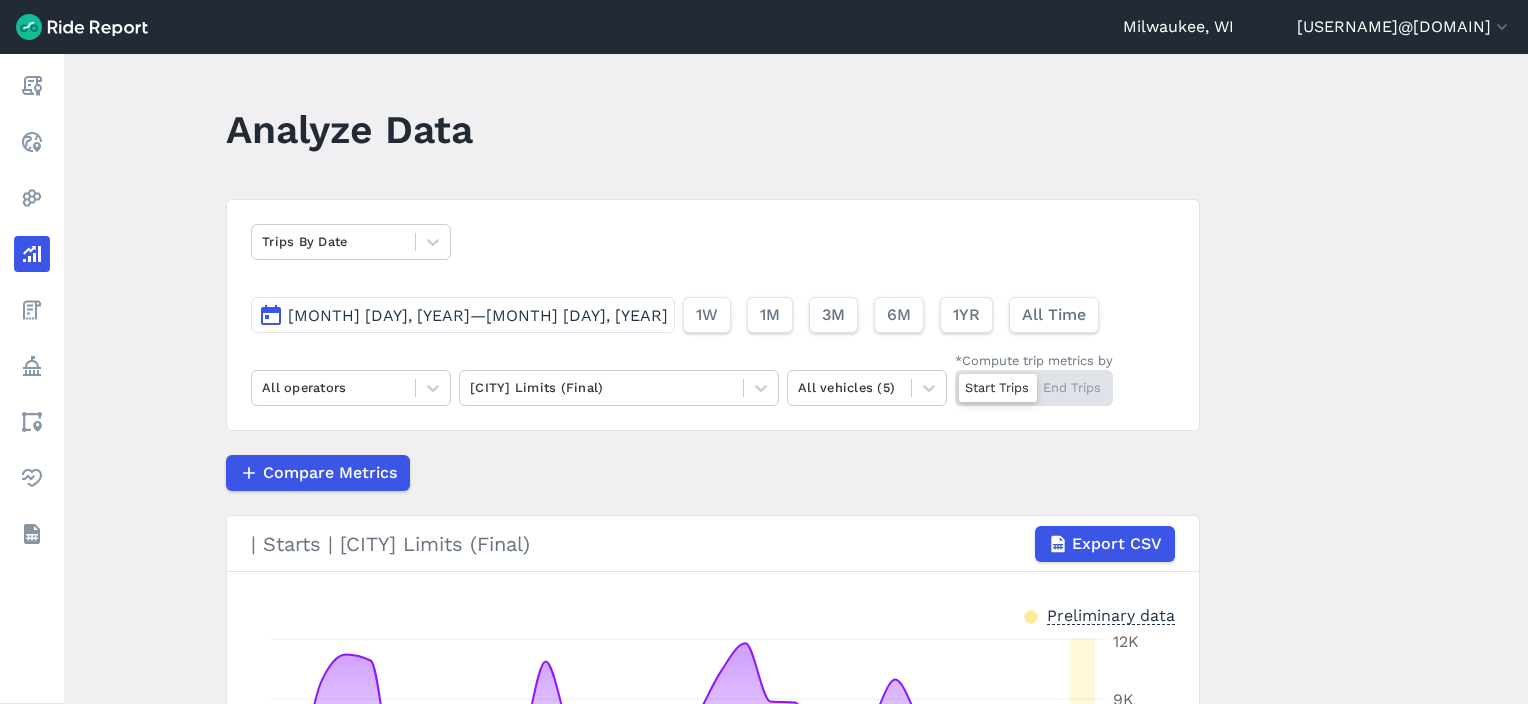 scroll, scrollTop: 0, scrollLeft: 0, axis: both 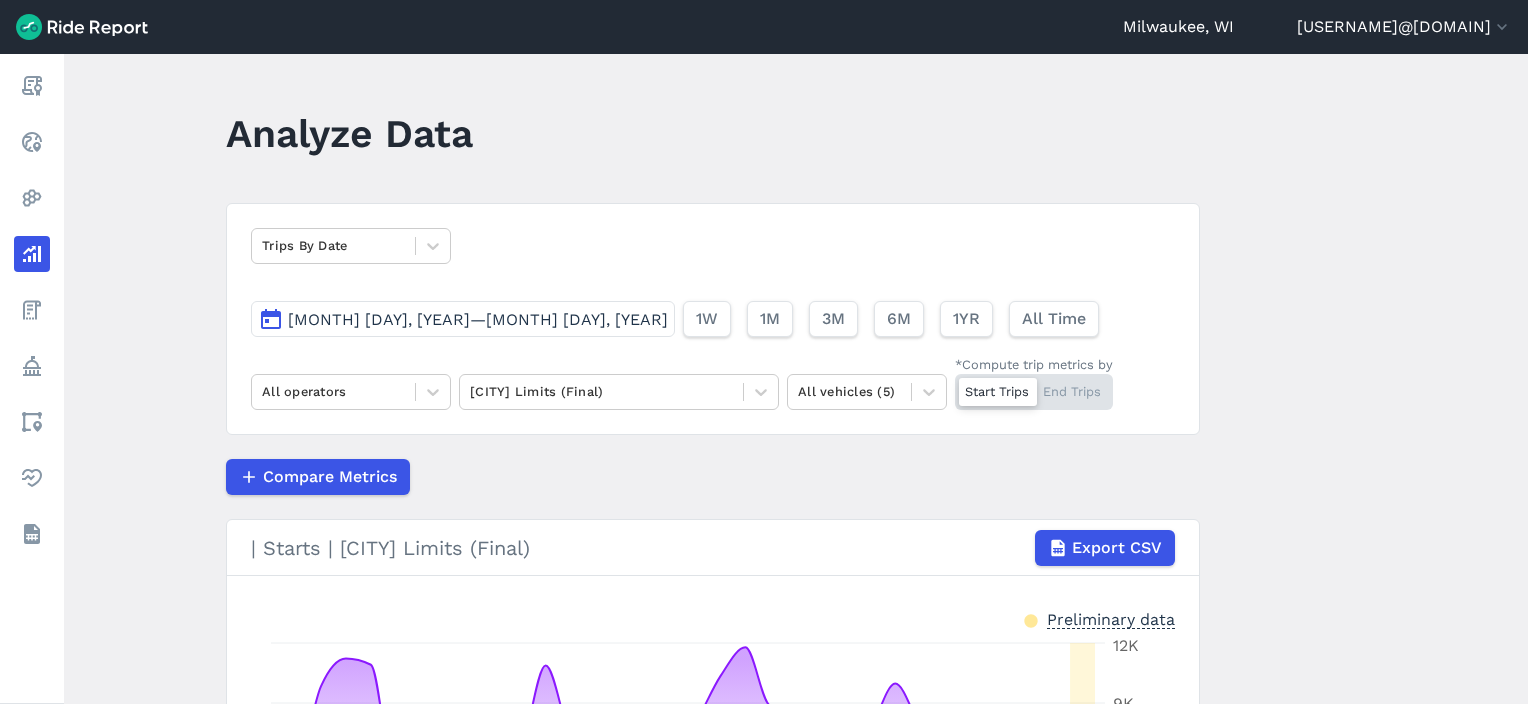 click on "[MONTH] [DAY], [YEAR]—[MONTH] [DAY], [YEAR]" at bounding box center (478, 319) 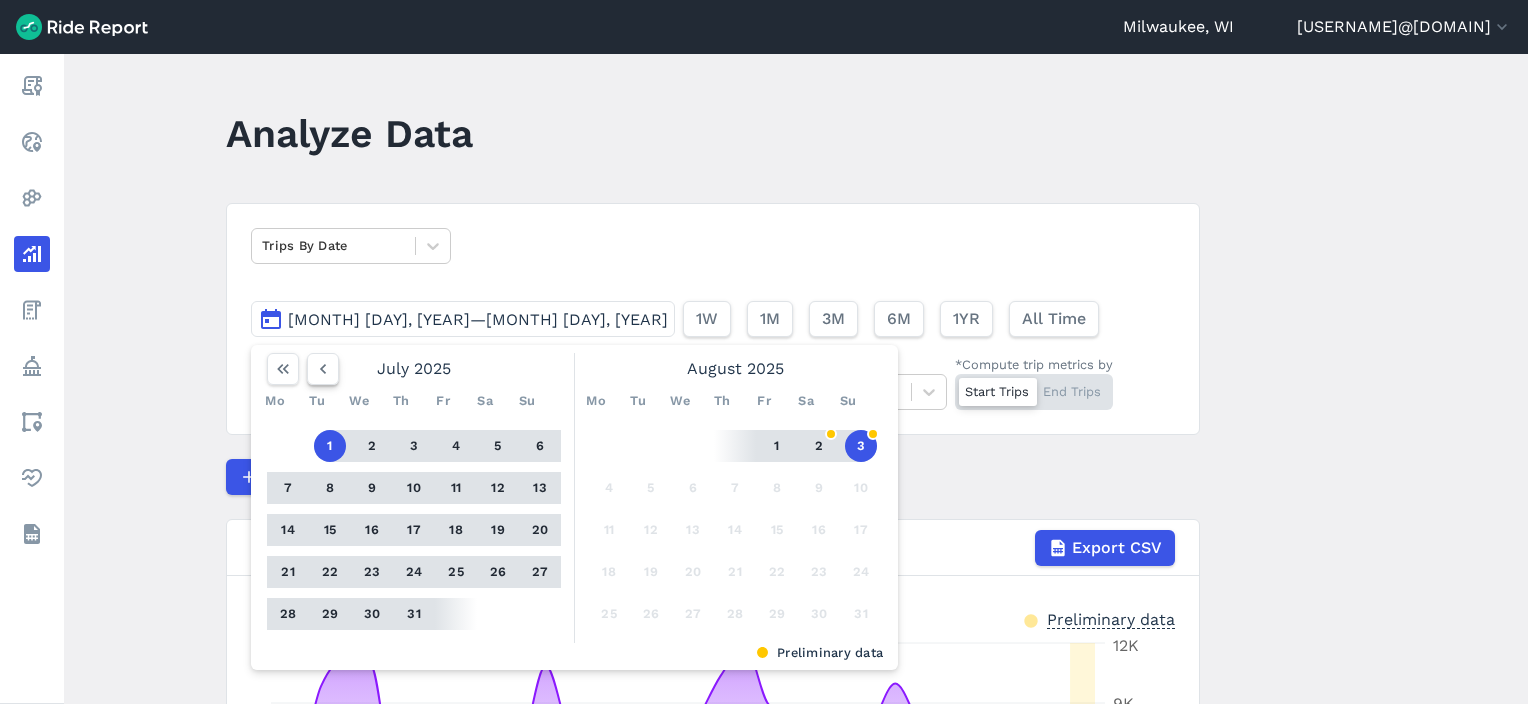 click 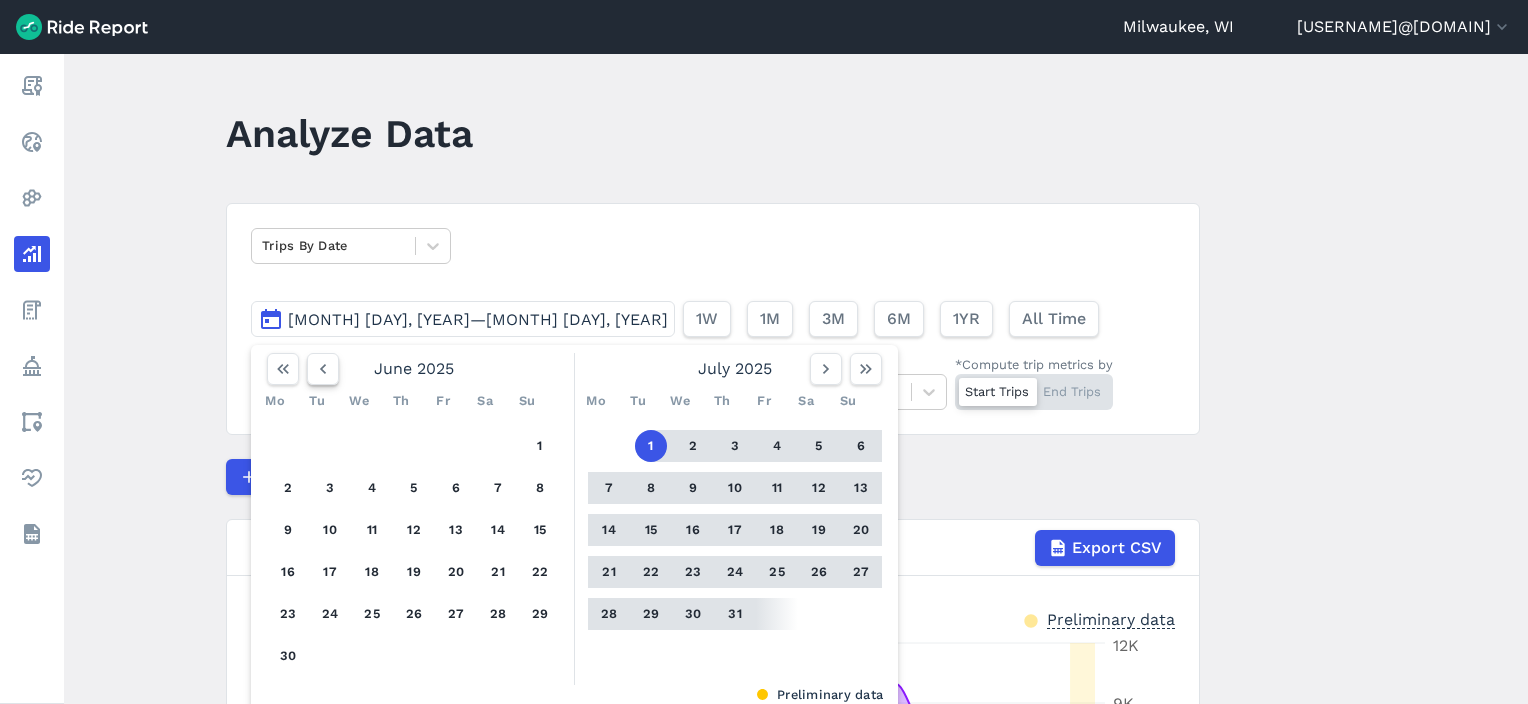 click 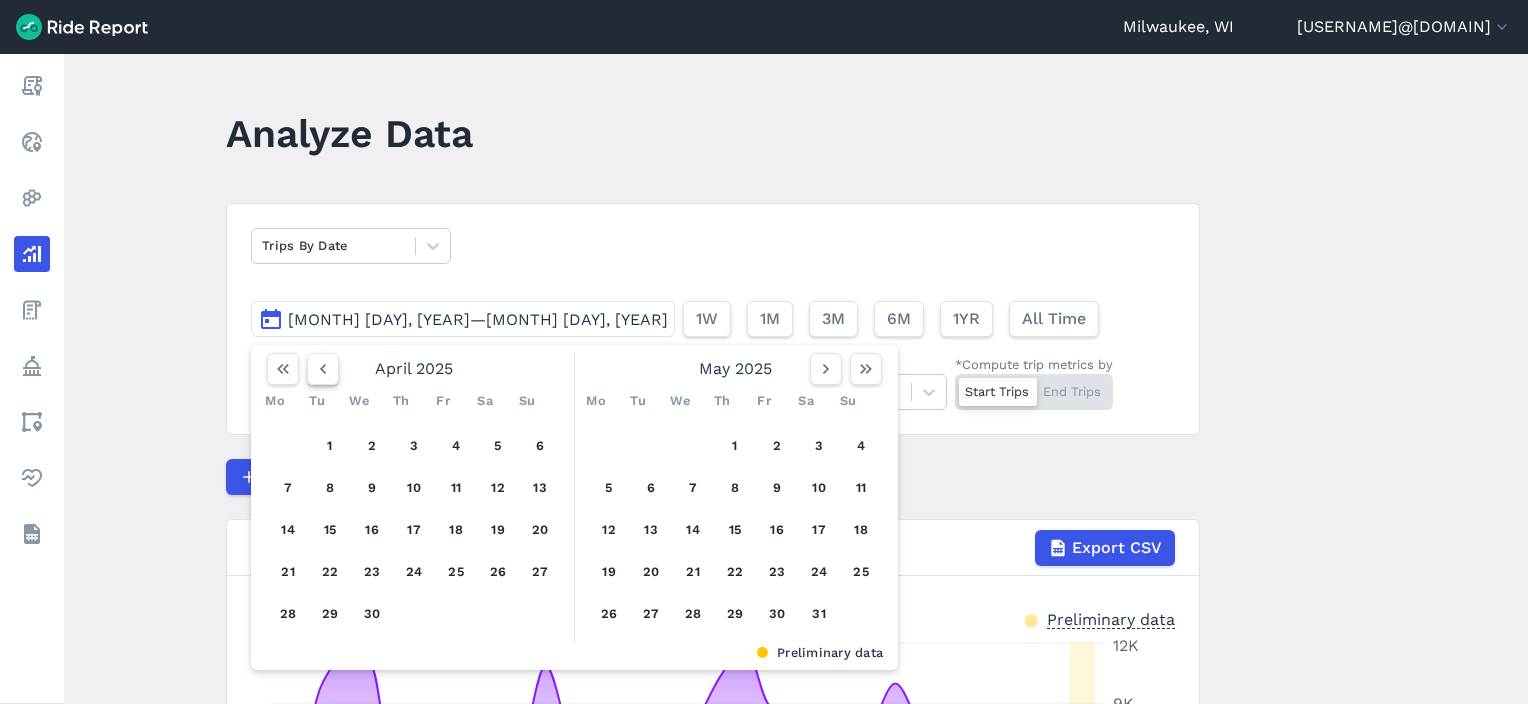 click 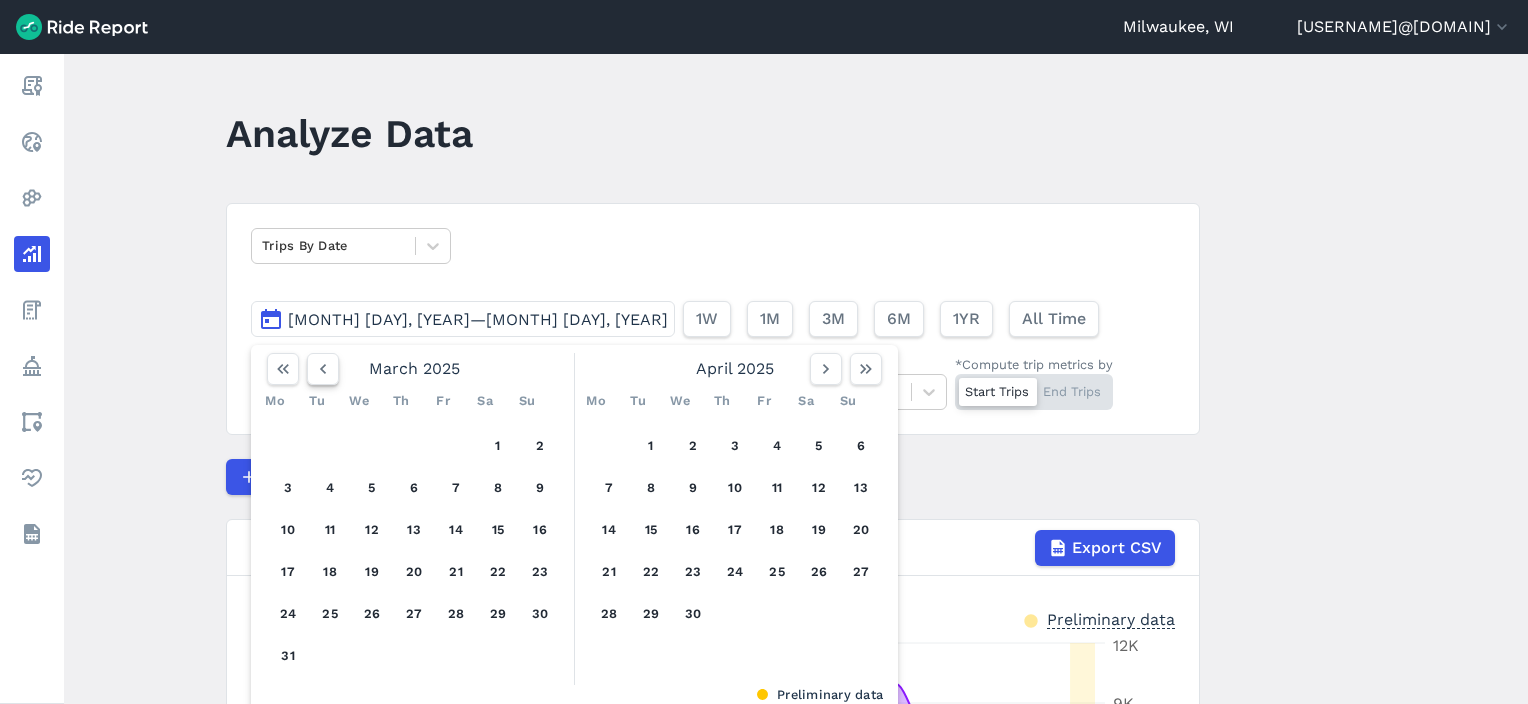 click 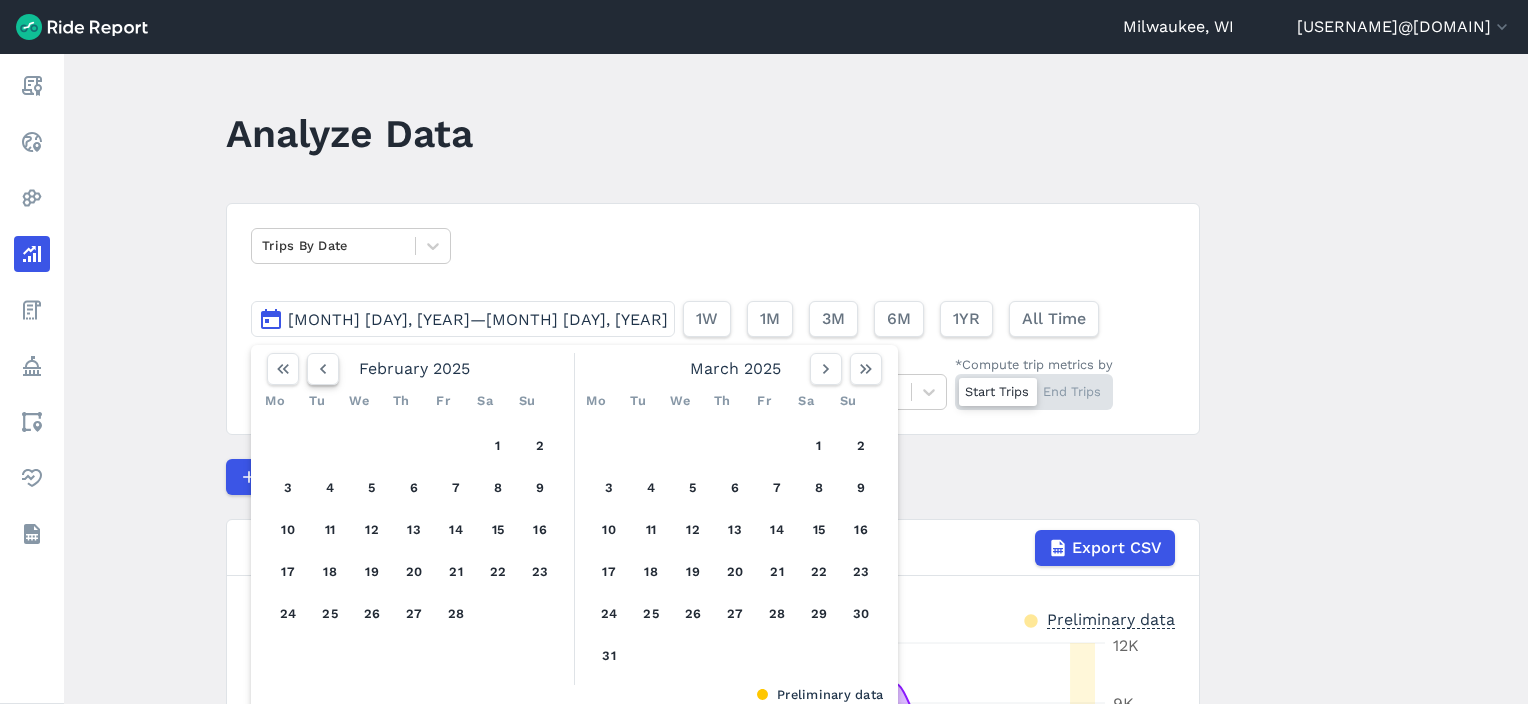 click 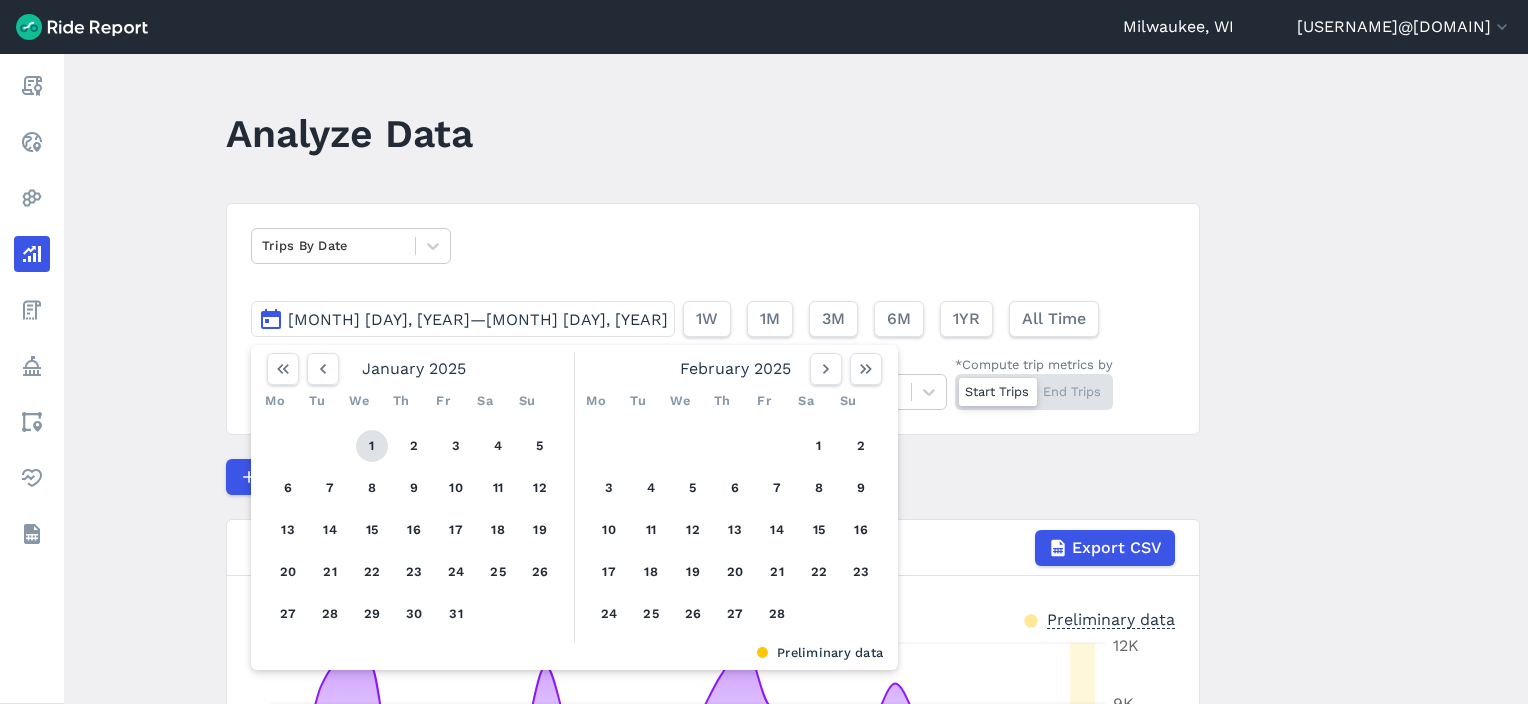 click on "1" at bounding box center (372, 446) 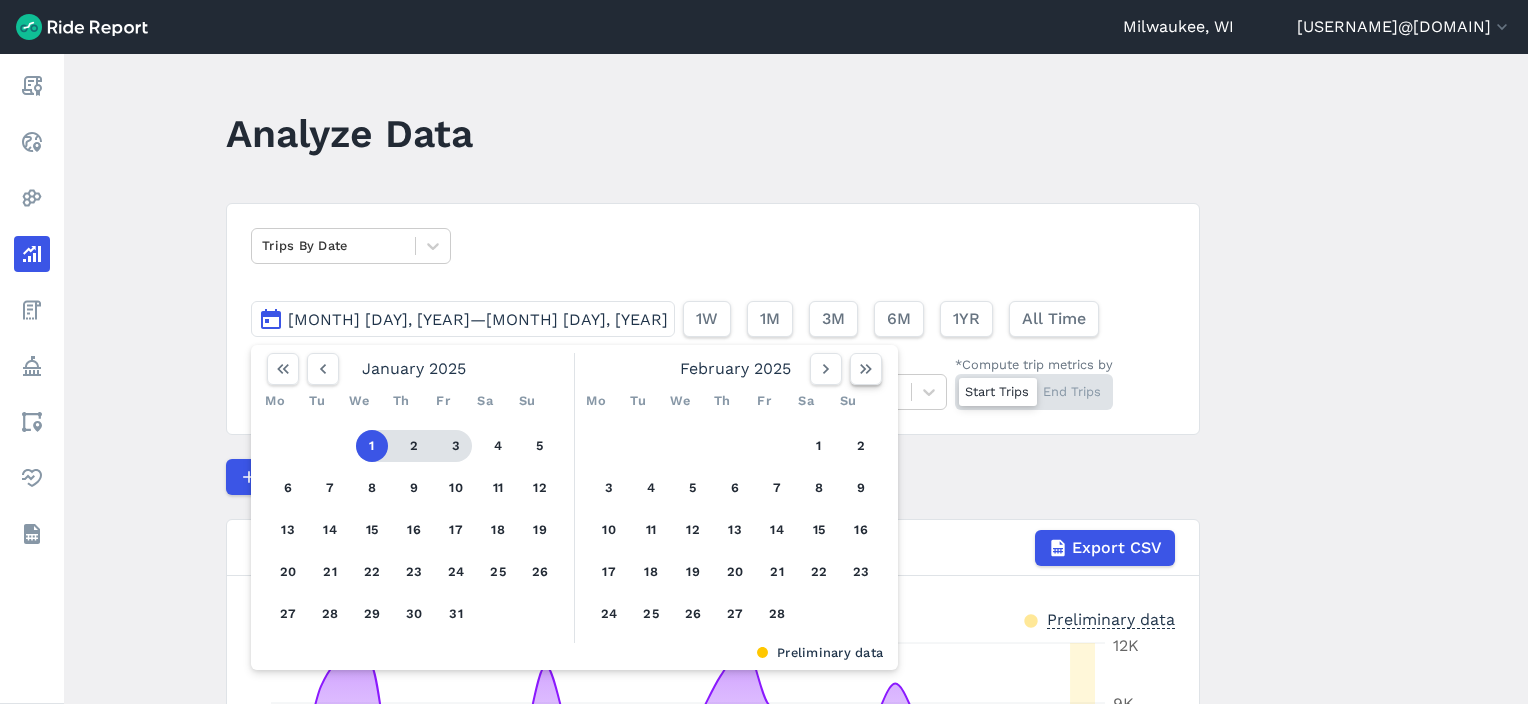 click 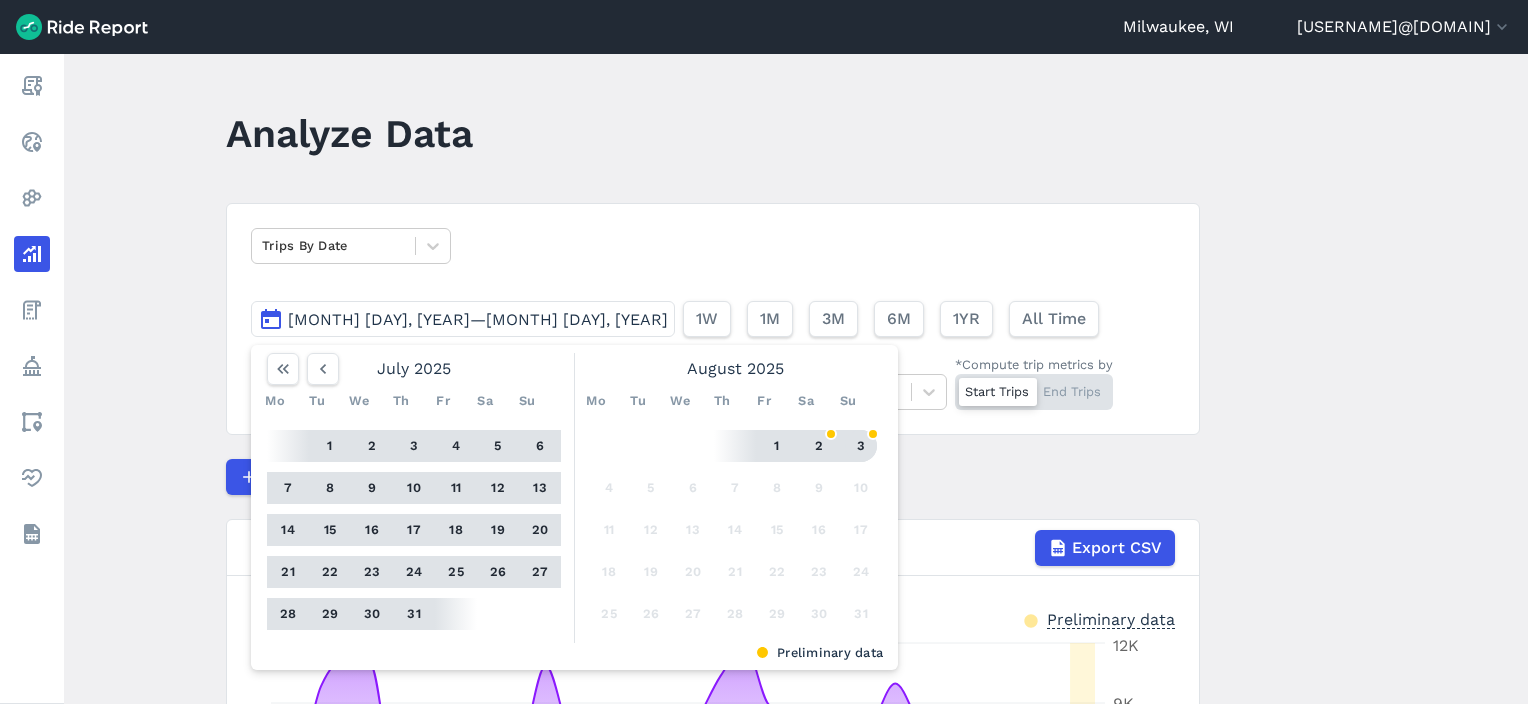 click on "3" at bounding box center (861, 446) 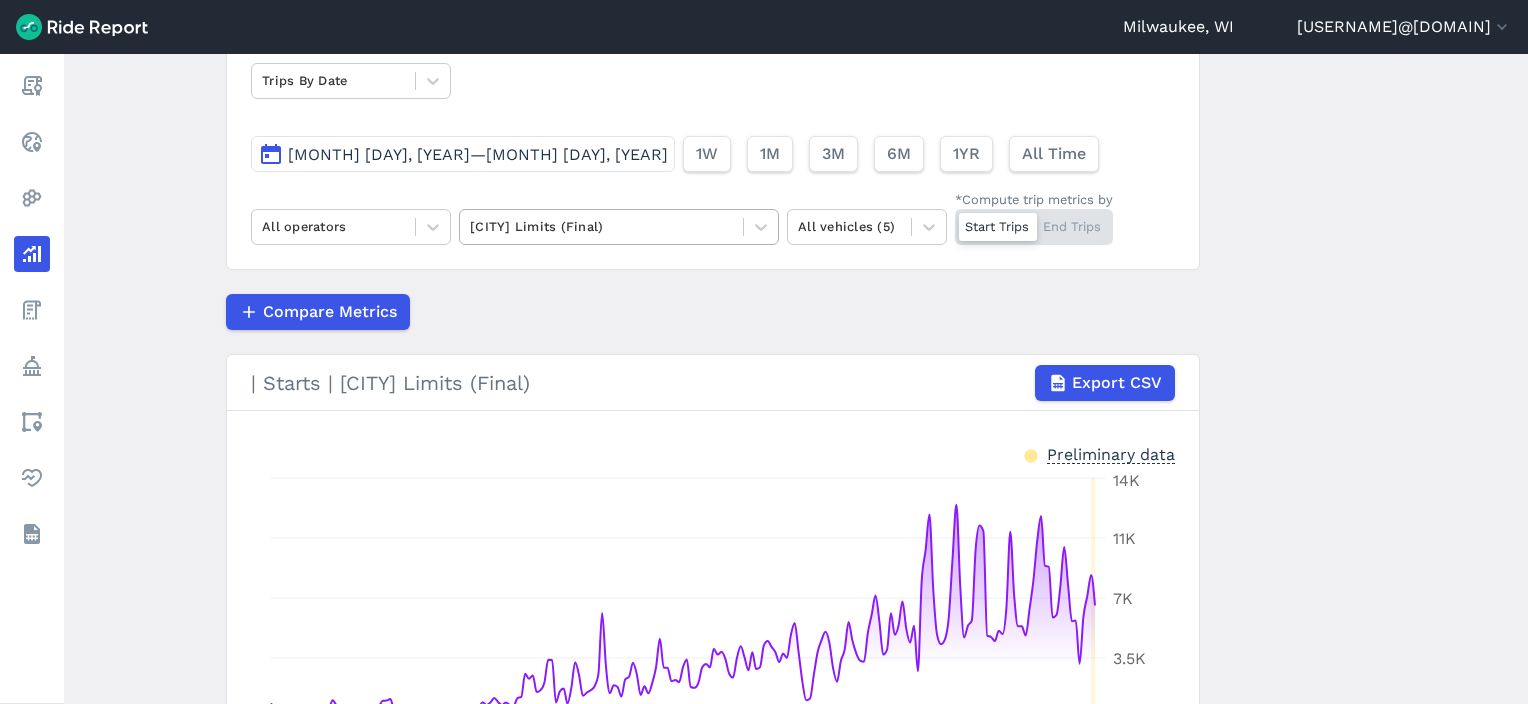 scroll, scrollTop: 131, scrollLeft: 0, axis: vertical 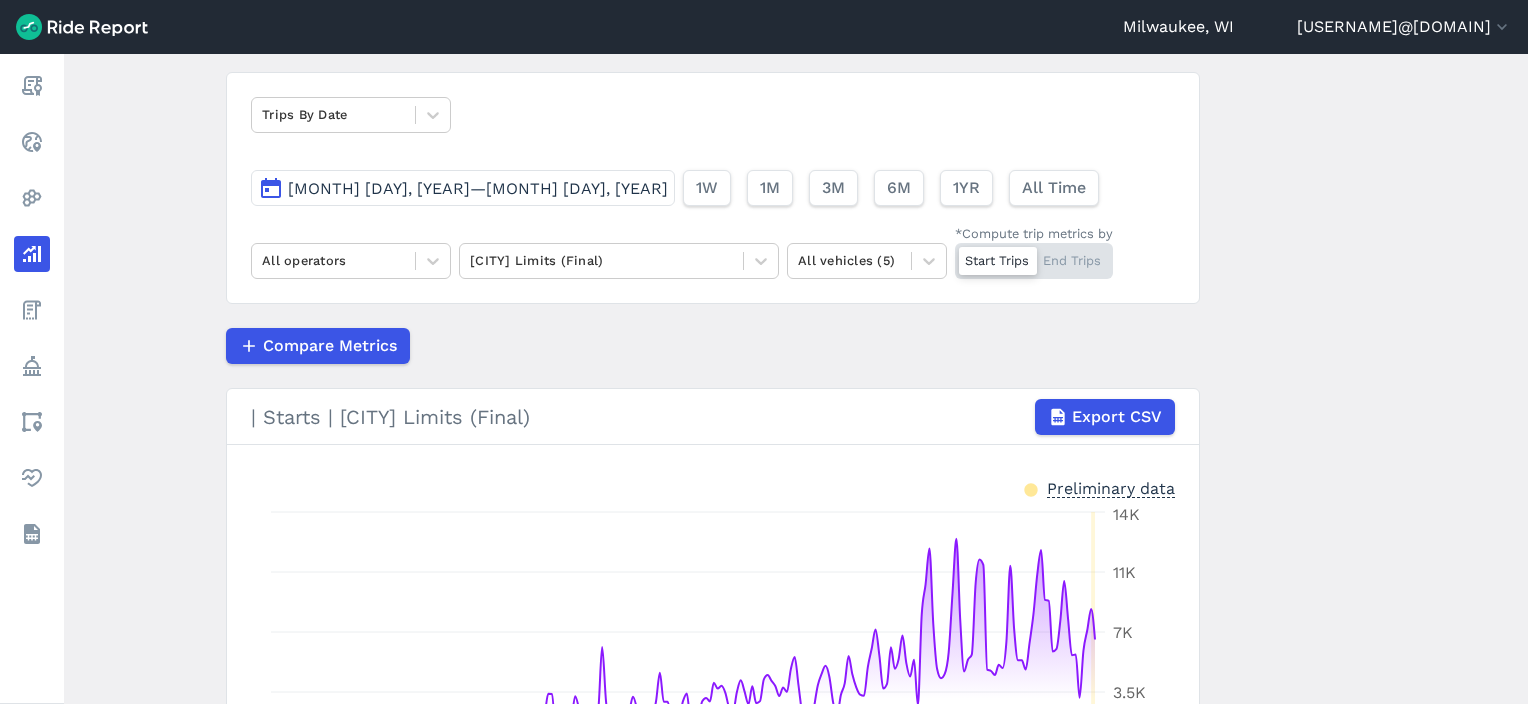 click on "[MONTH] [DAY], [YEAR]—[MONTH] [DAY], [YEAR]" at bounding box center (463, 188) 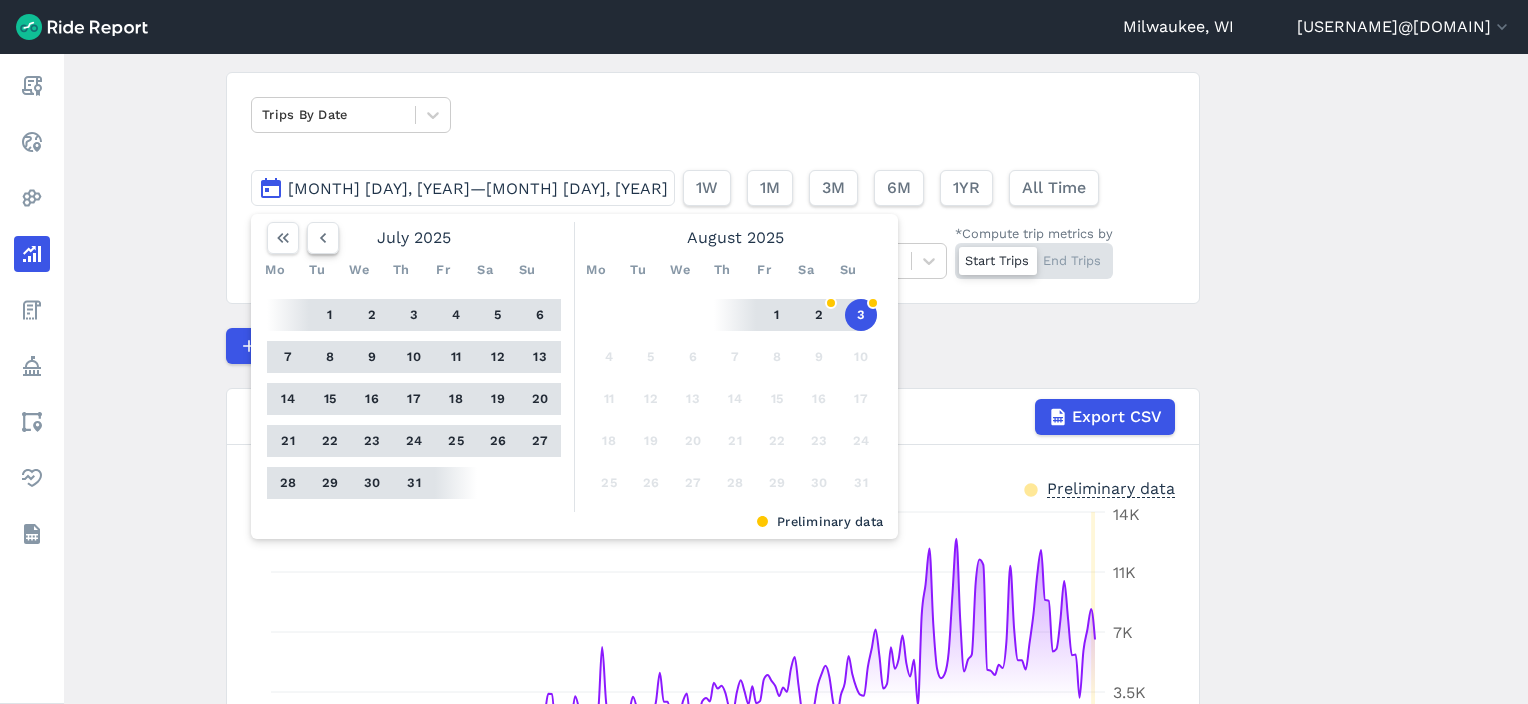 click at bounding box center (323, 238) 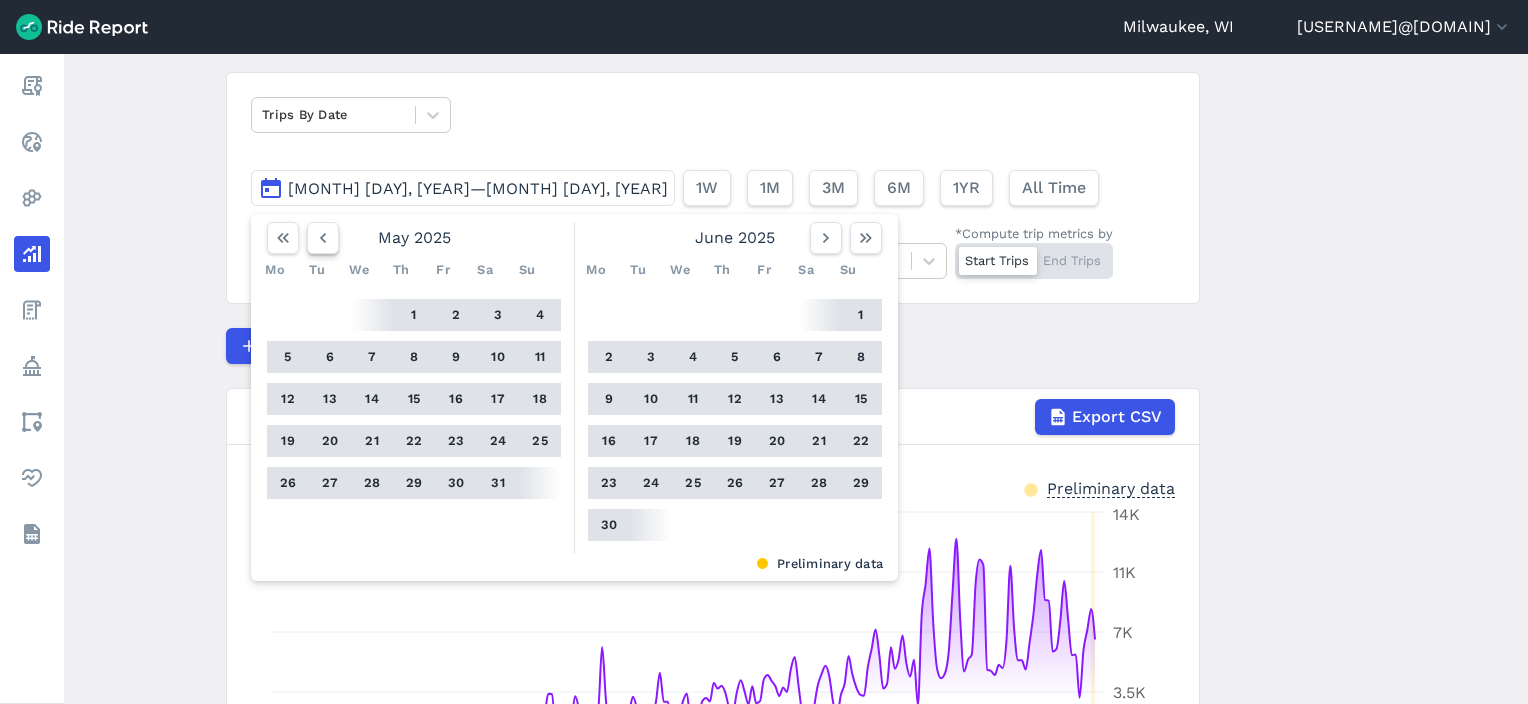 click at bounding box center [323, 238] 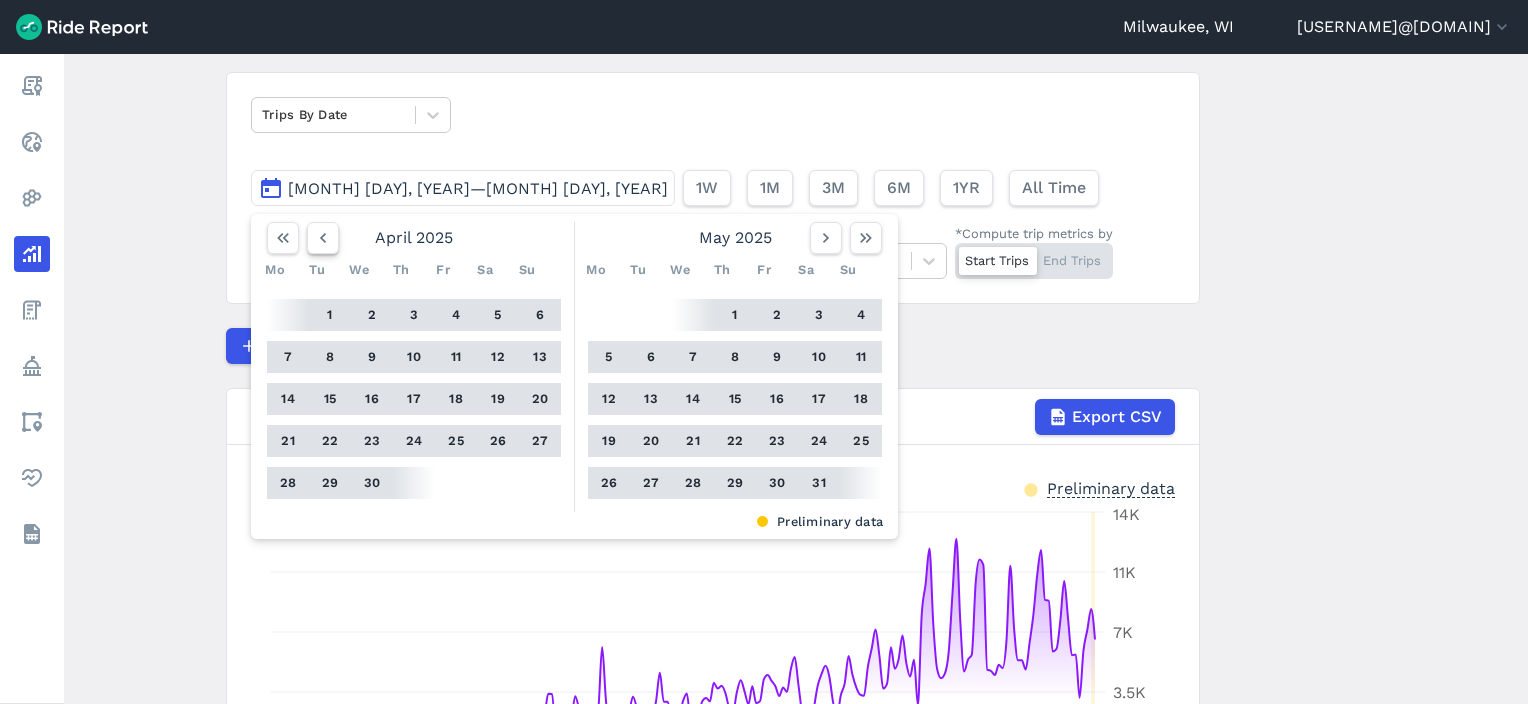 click at bounding box center (323, 238) 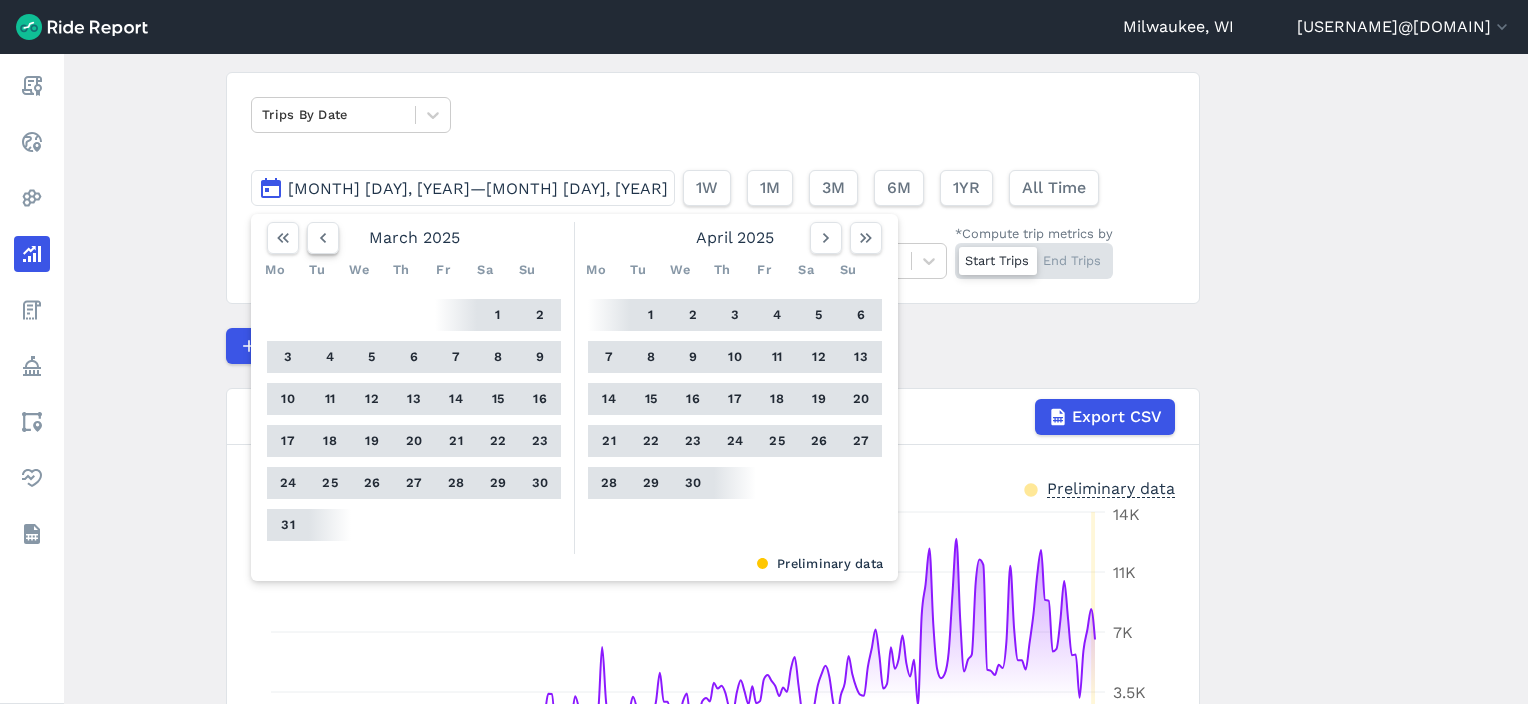 click at bounding box center (323, 238) 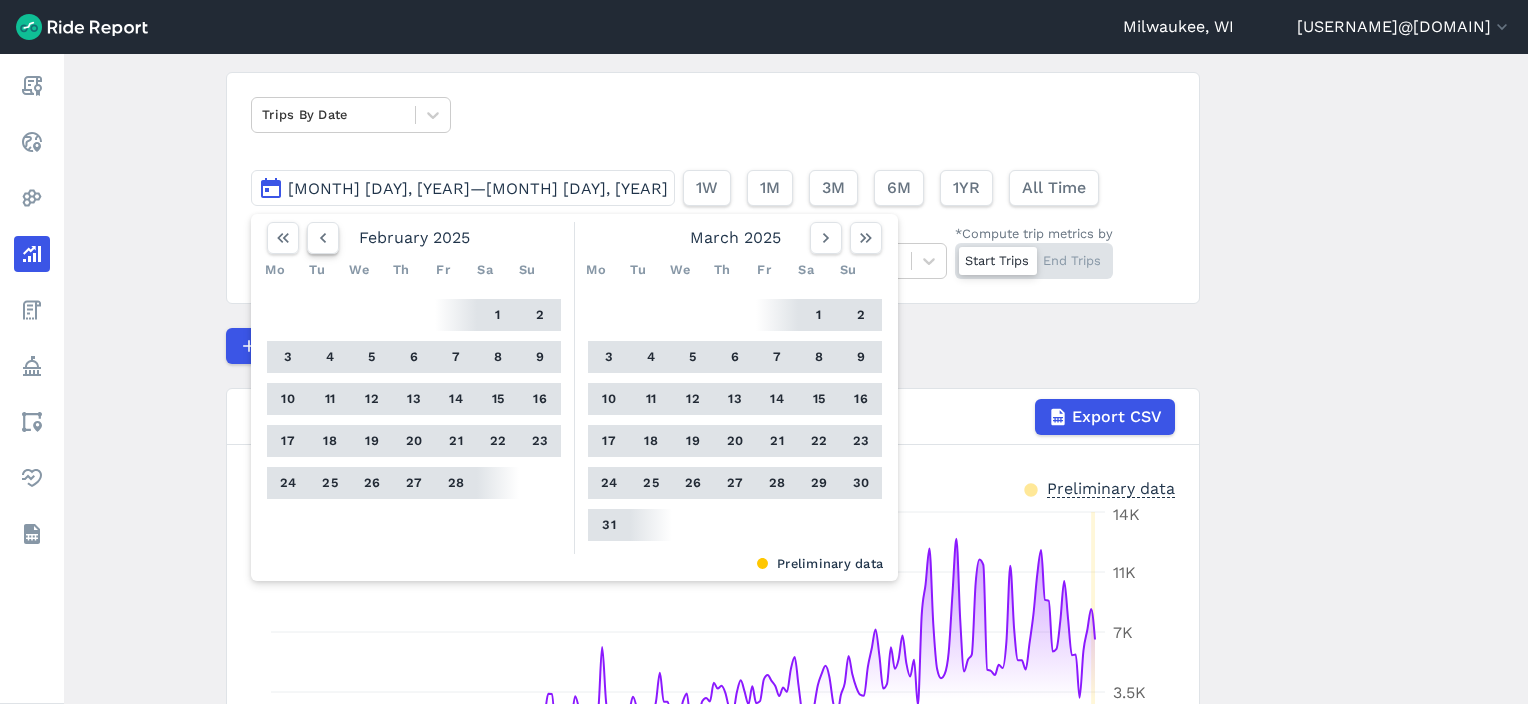 click at bounding box center [323, 238] 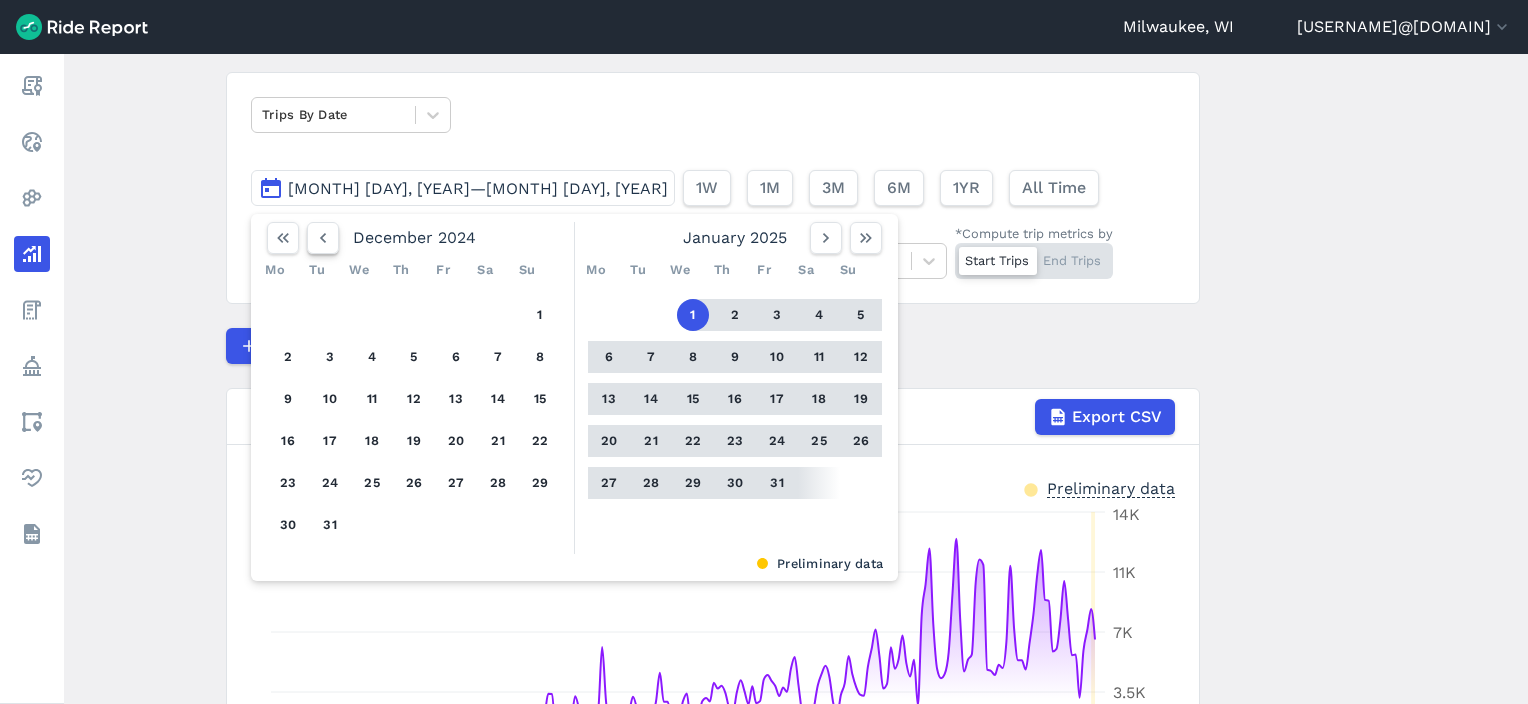 click at bounding box center (323, 238) 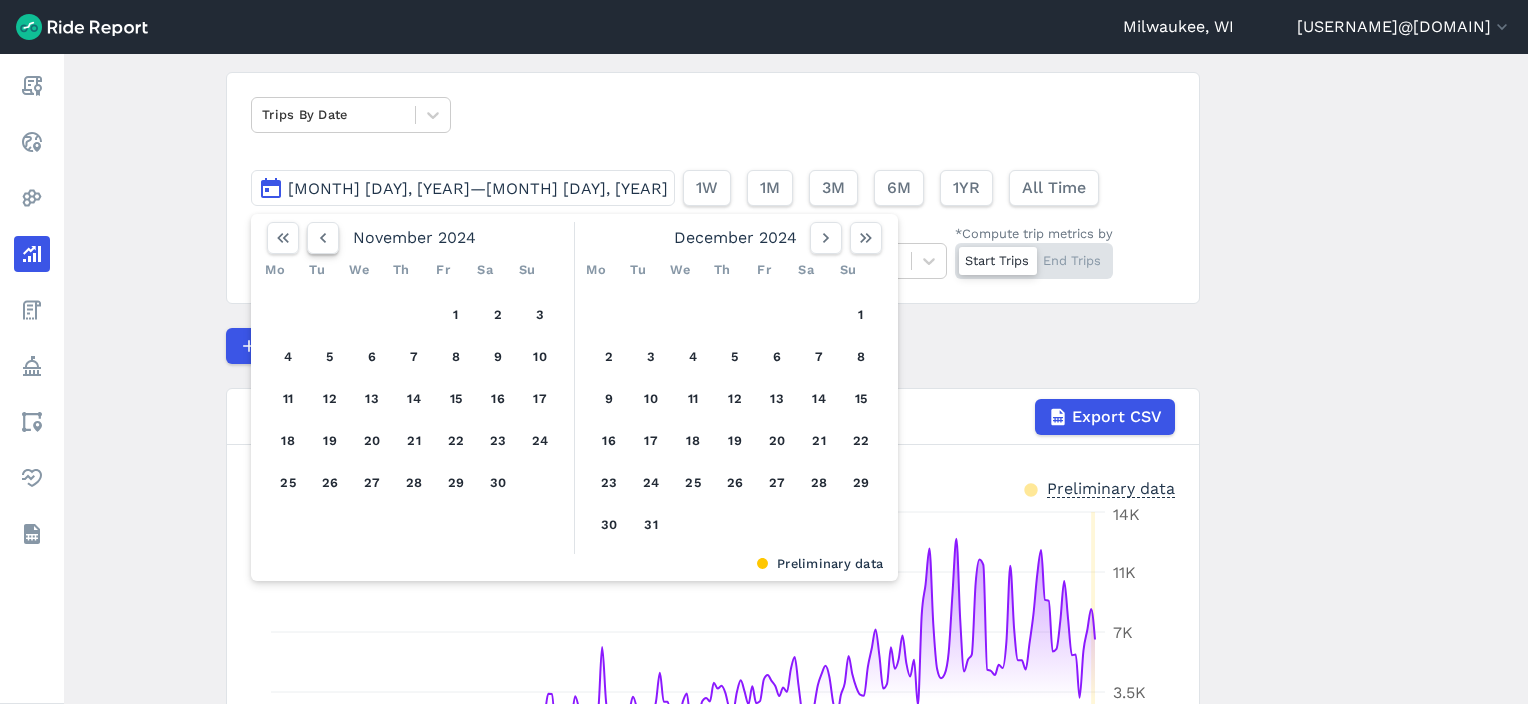 click at bounding box center [323, 238] 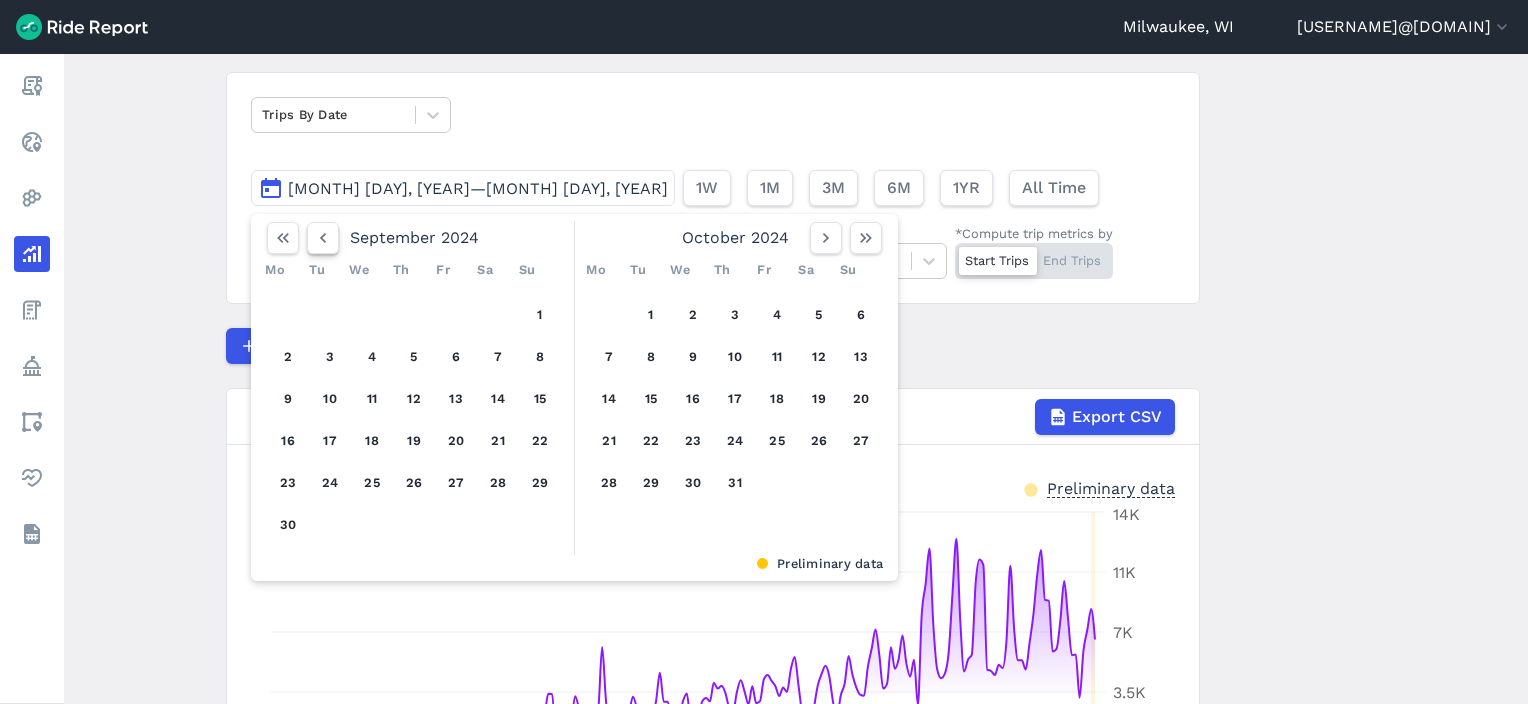 click at bounding box center [323, 238] 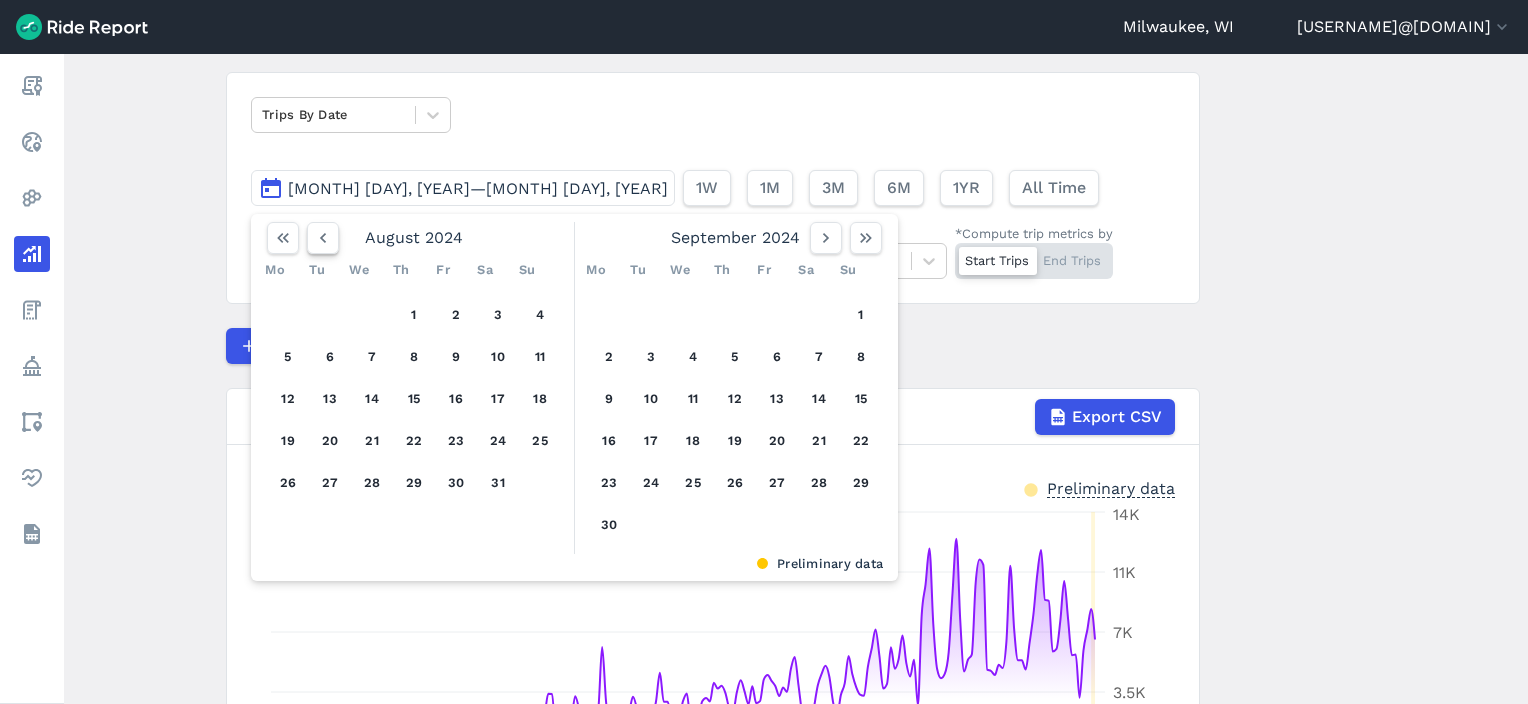 click at bounding box center (323, 238) 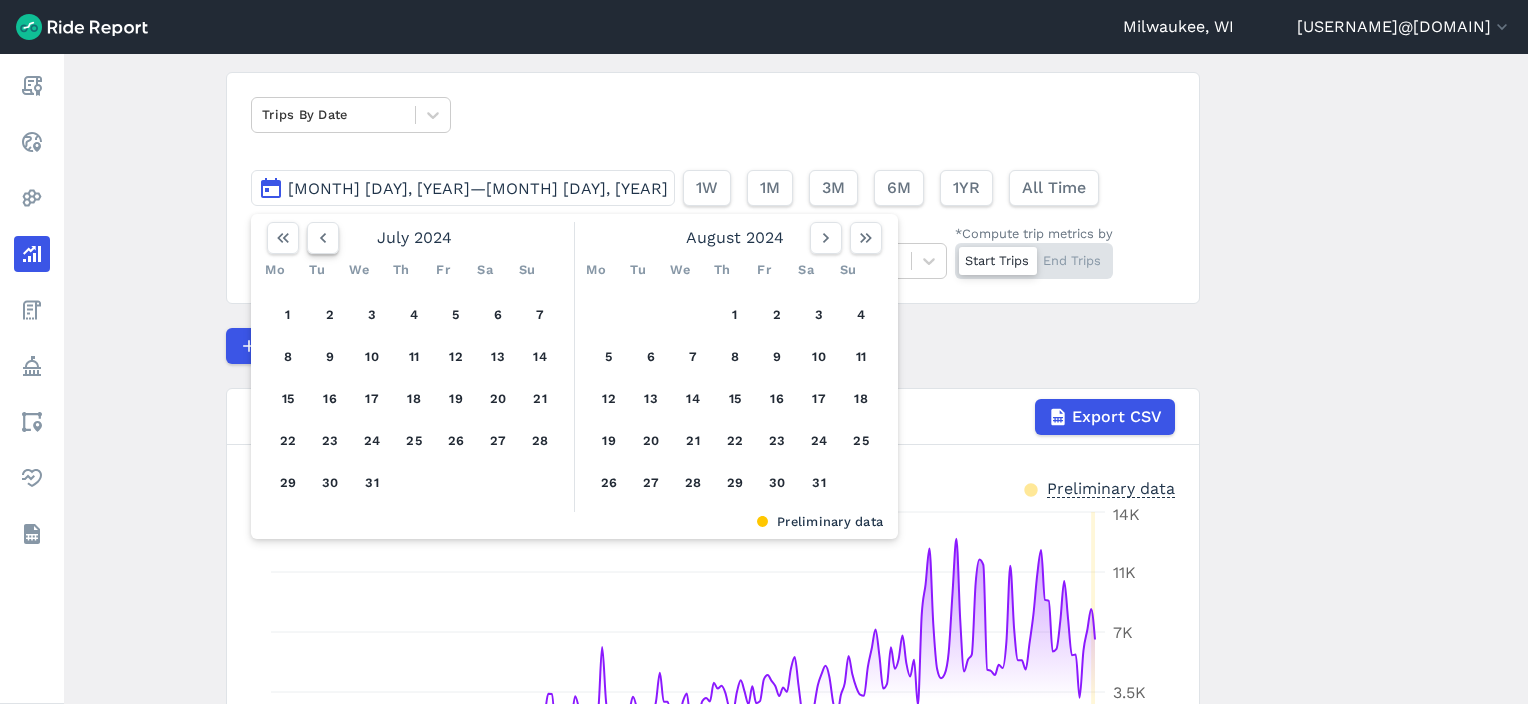 click at bounding box center (323, 238) 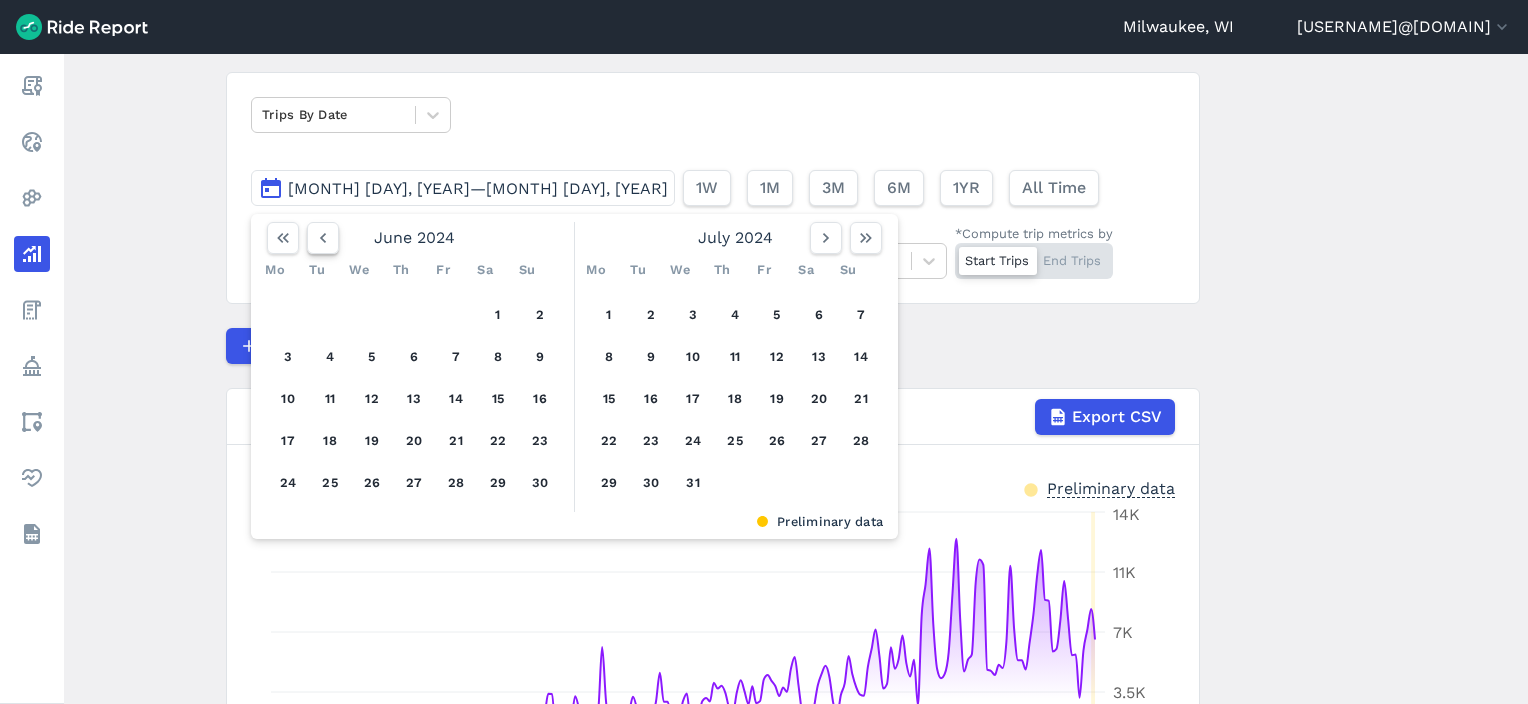 click at bounding box center (323, 238) 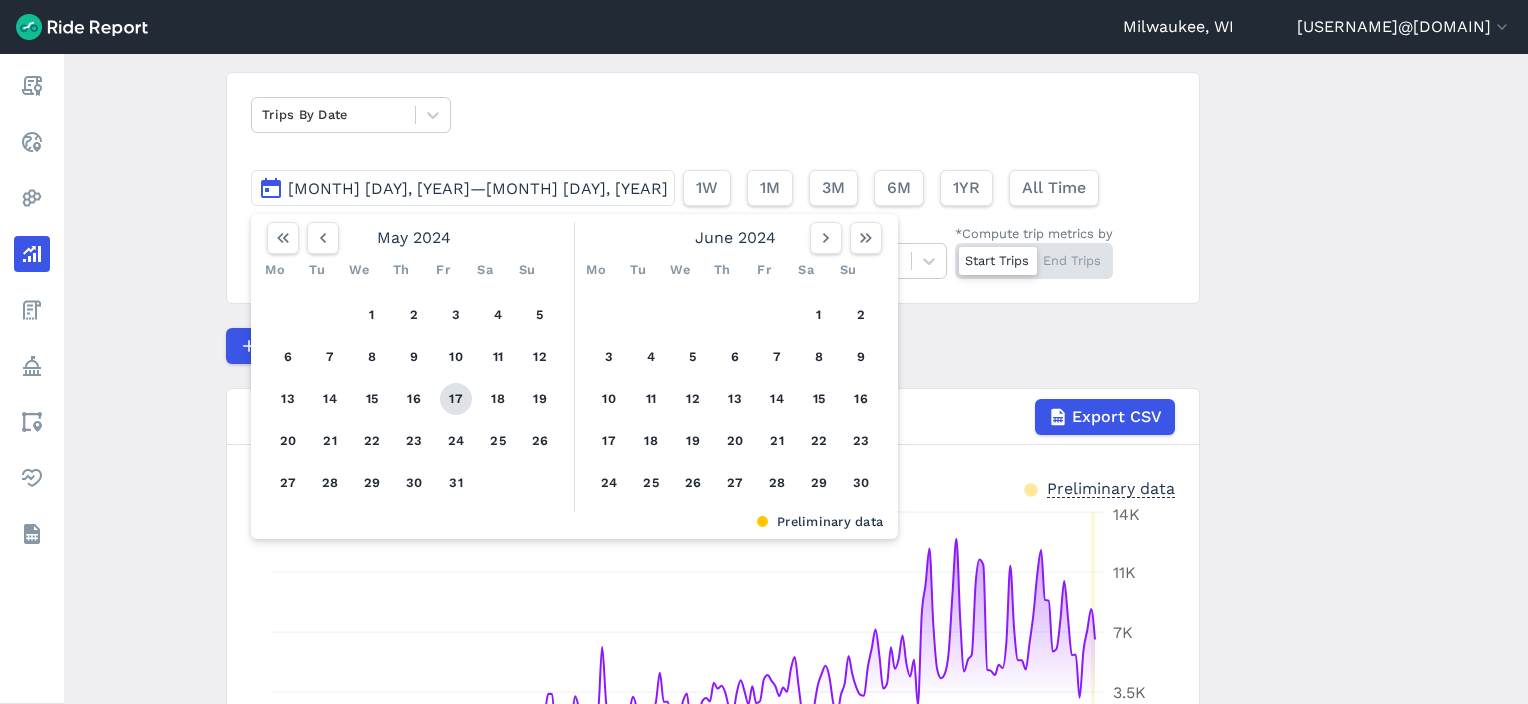 click on "17" at bounding box center (456, 399) 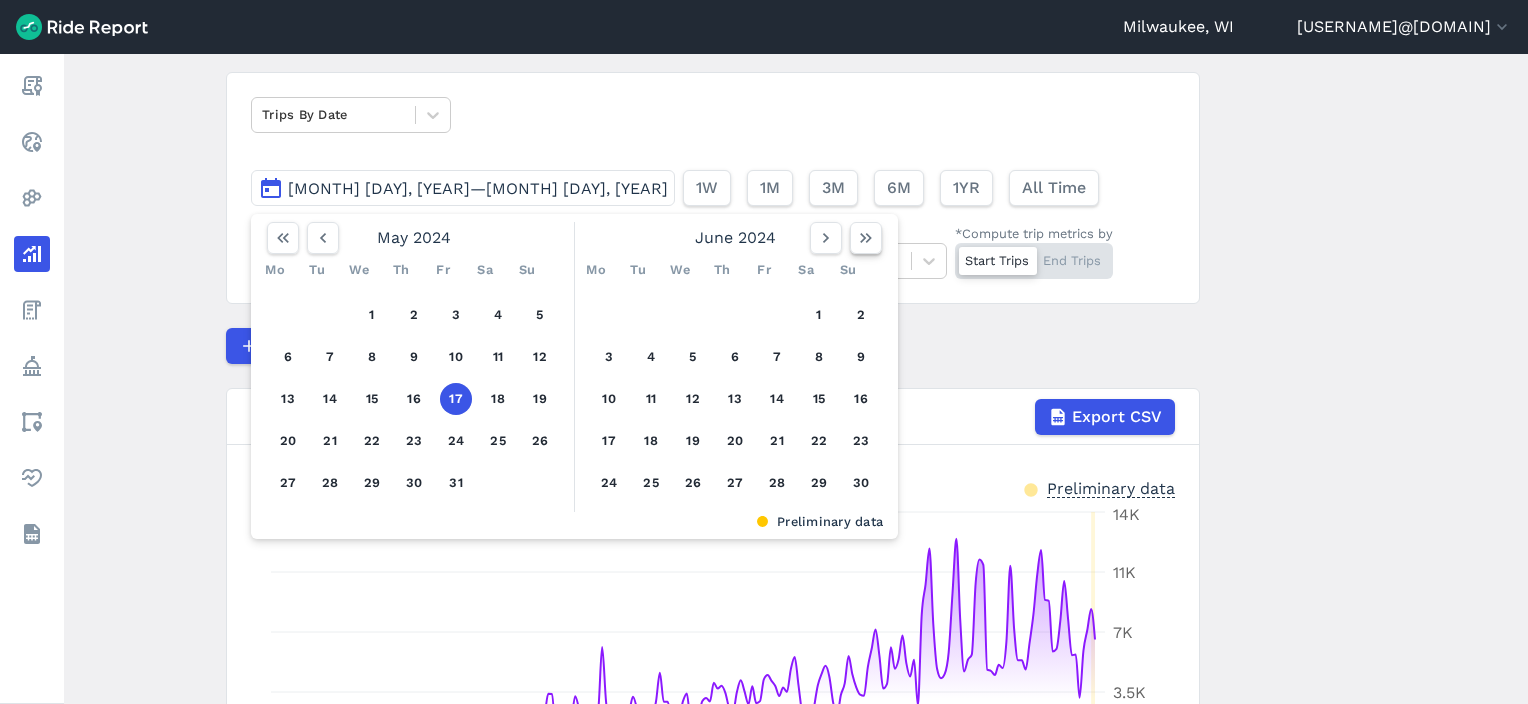 click 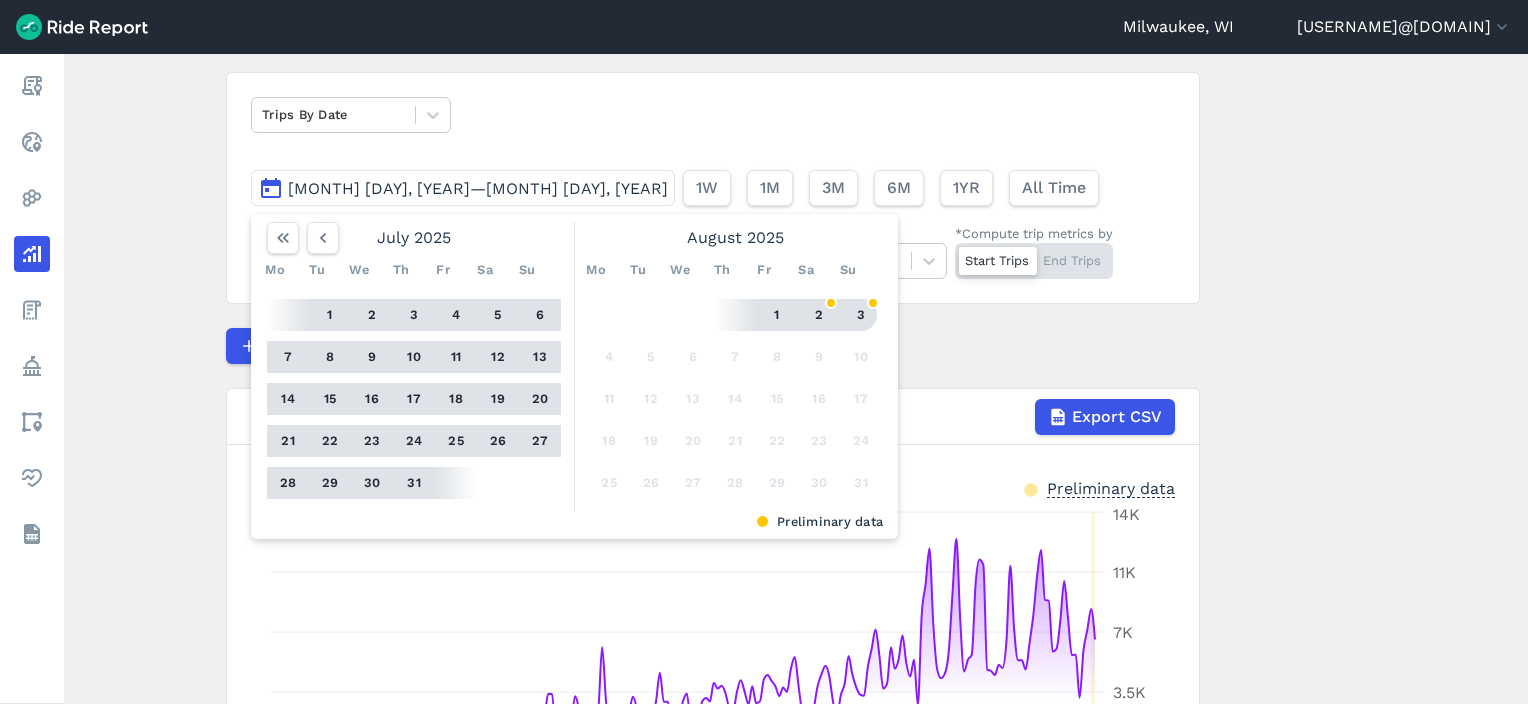 click on "3" at bounding box center (861, 315) 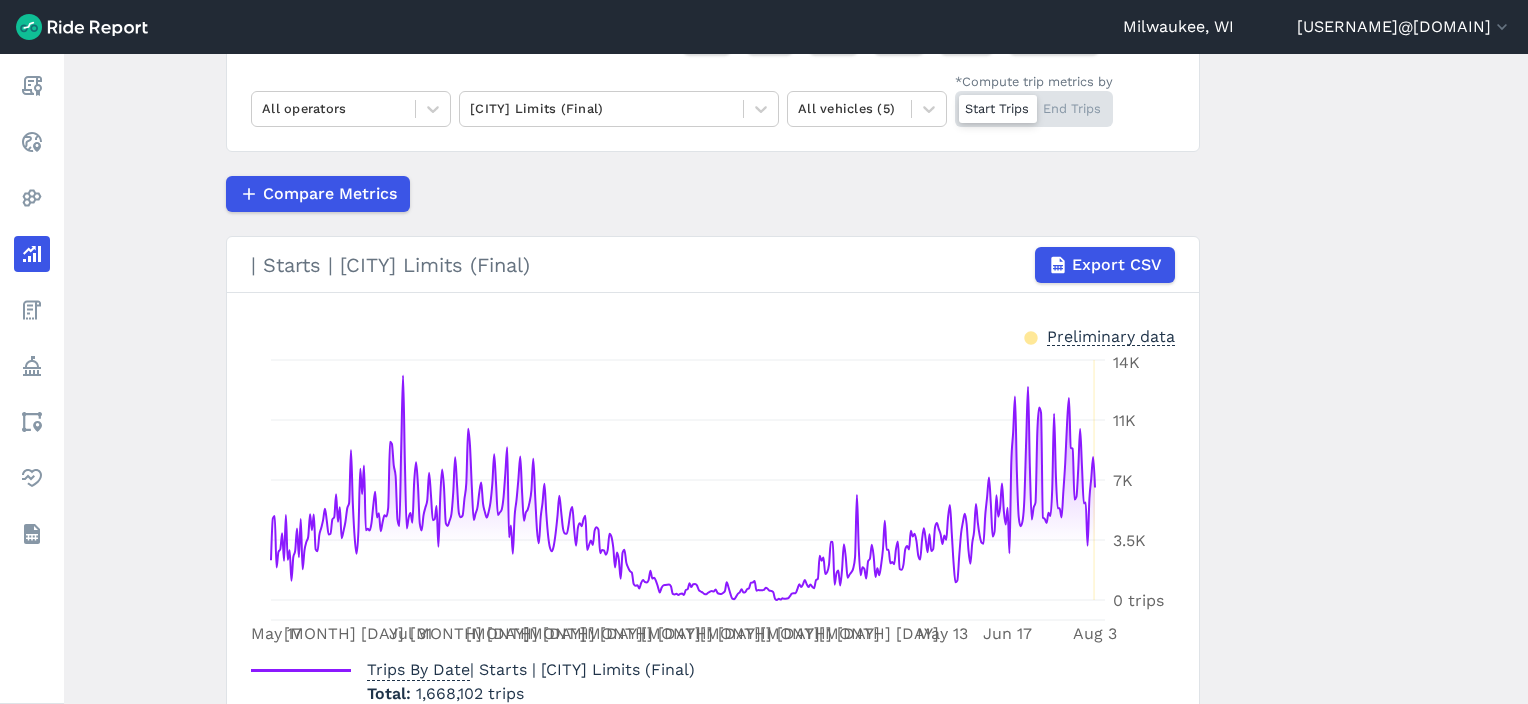 scroll, scrollTop: 271, scrollLeft: 0, axis: vertical 